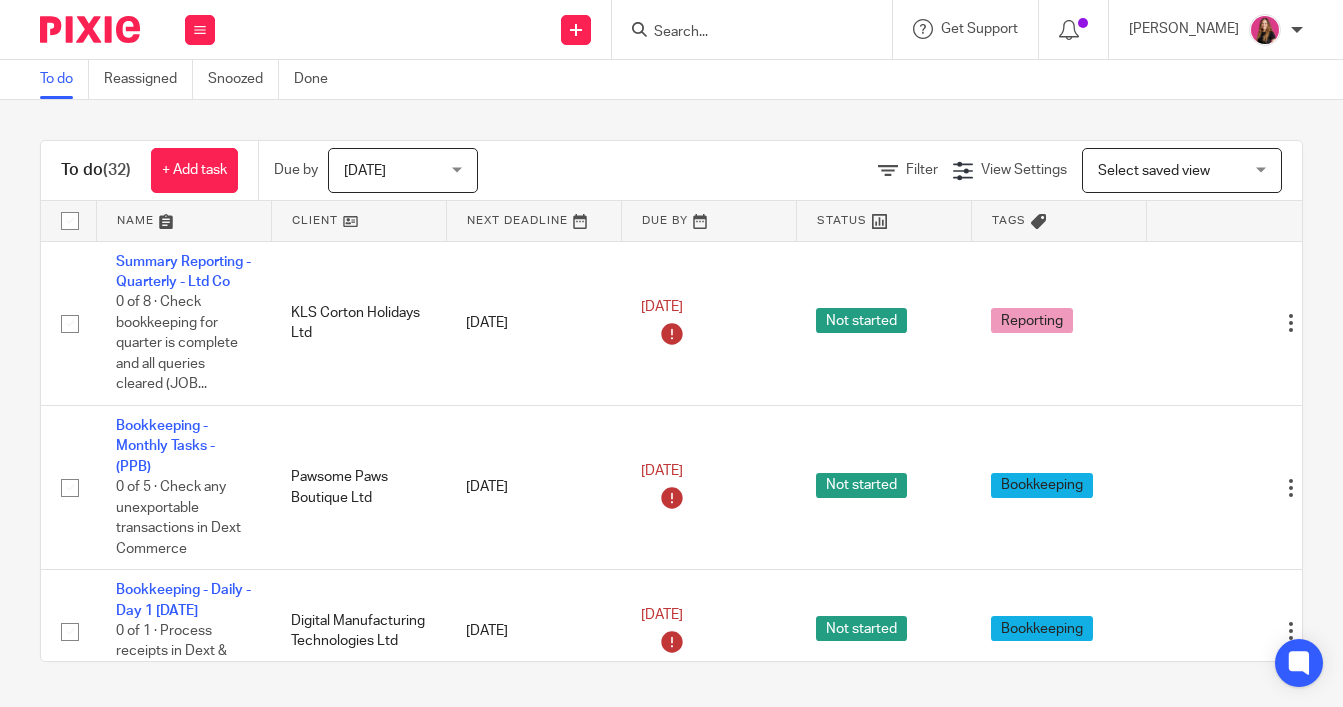 scroll, scrollTop: 0, scrollLeft: 0, axis: both 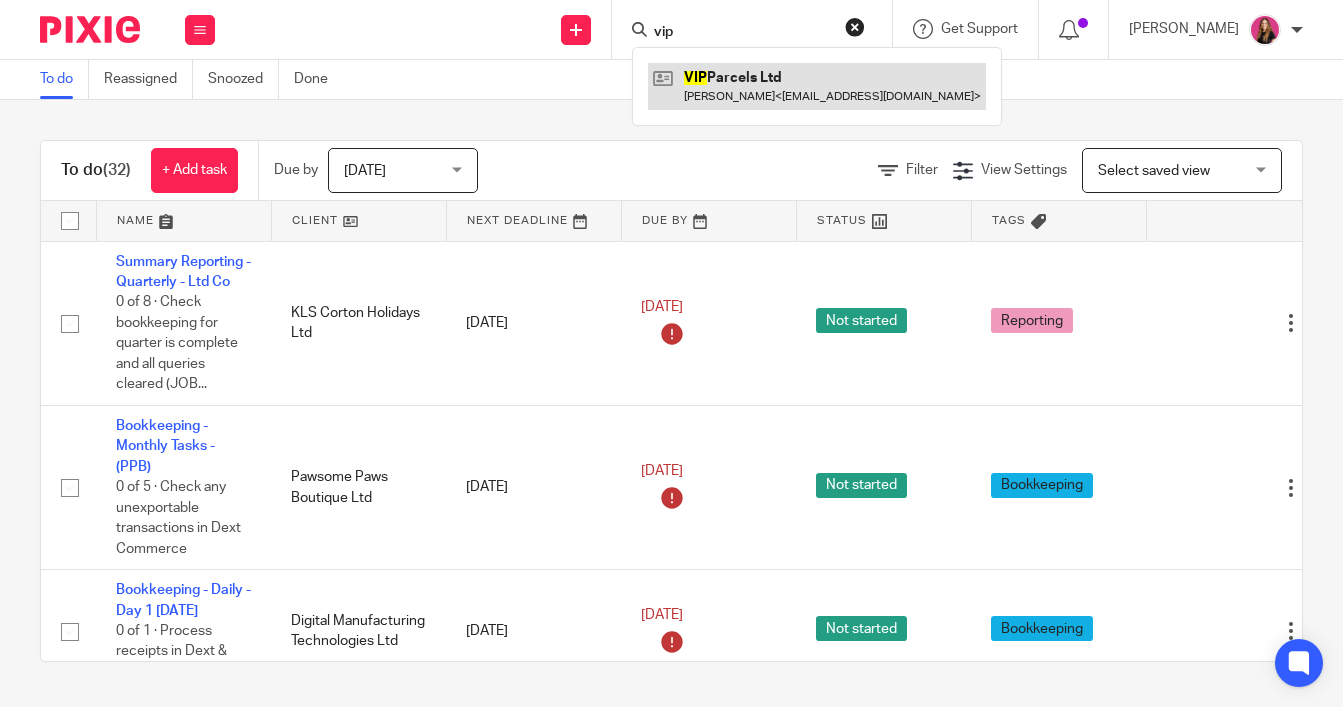 type on "vip" 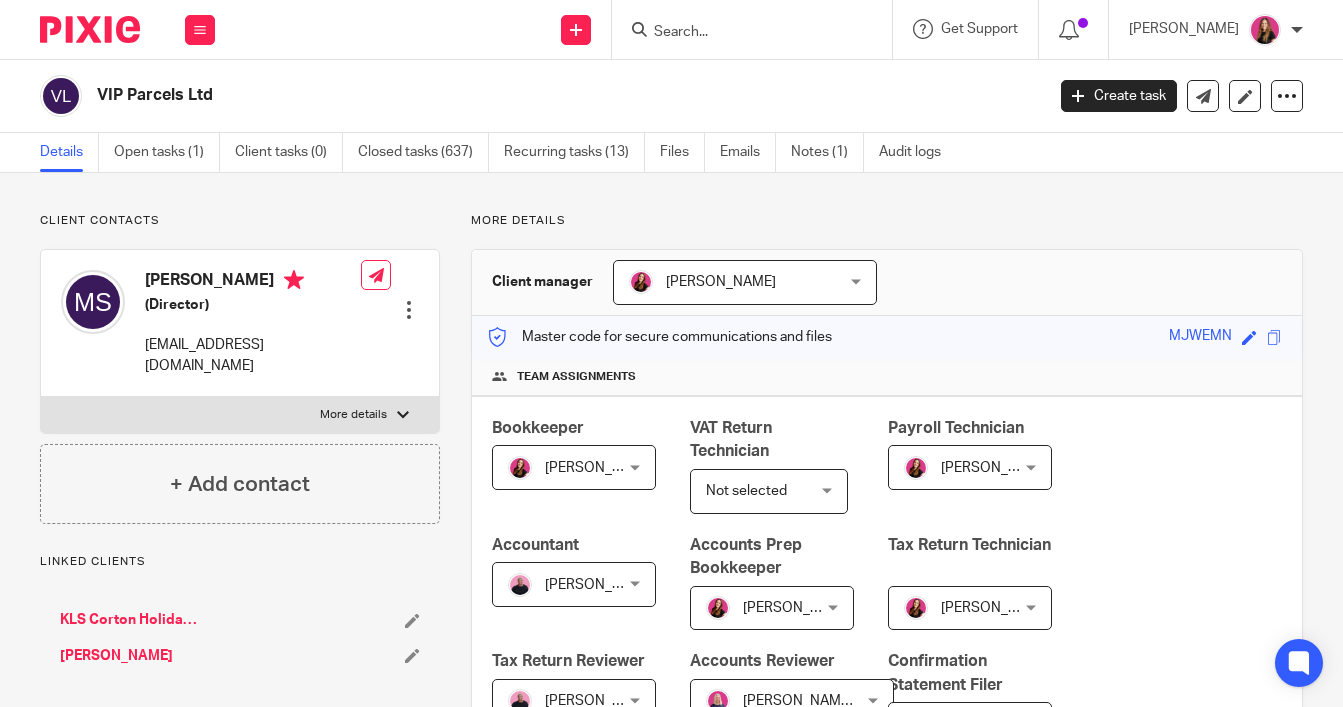 scroll, scrollTop: 0, scrollLeft: 0, axis: both 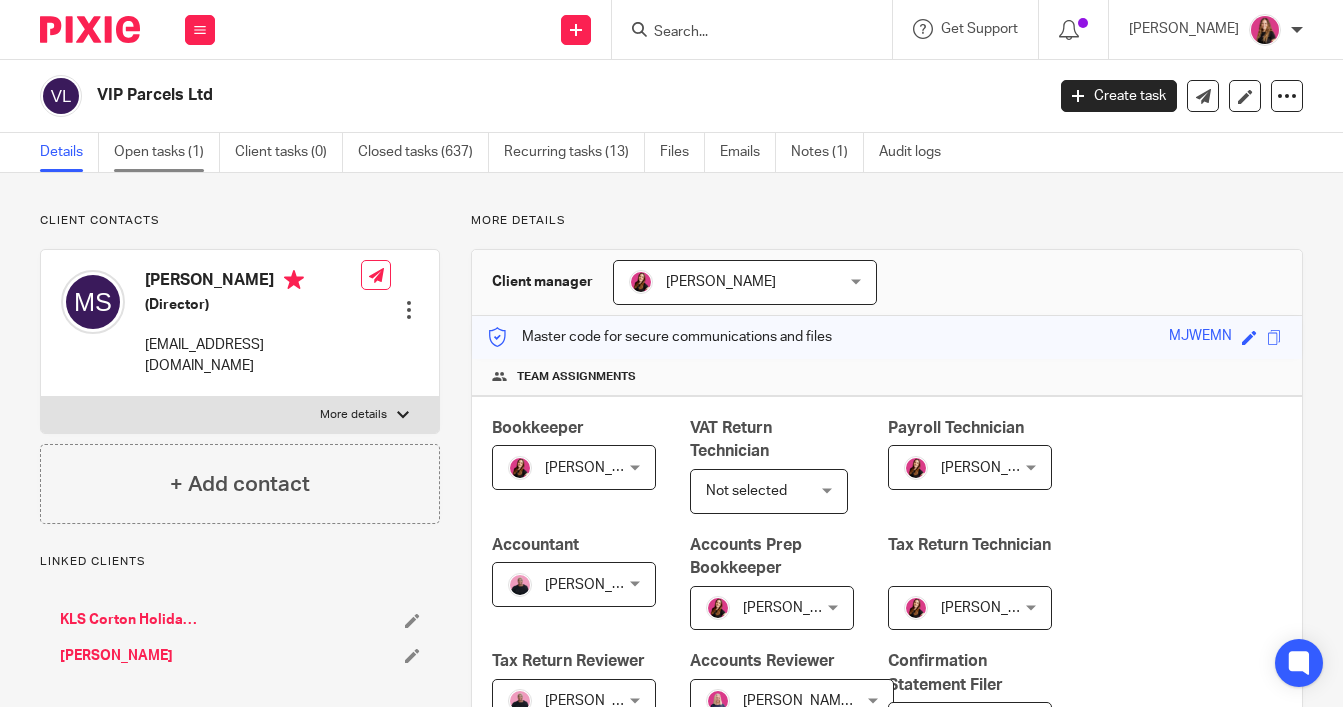 click on "Open tasks (1)" at bounding box center (167, 152) 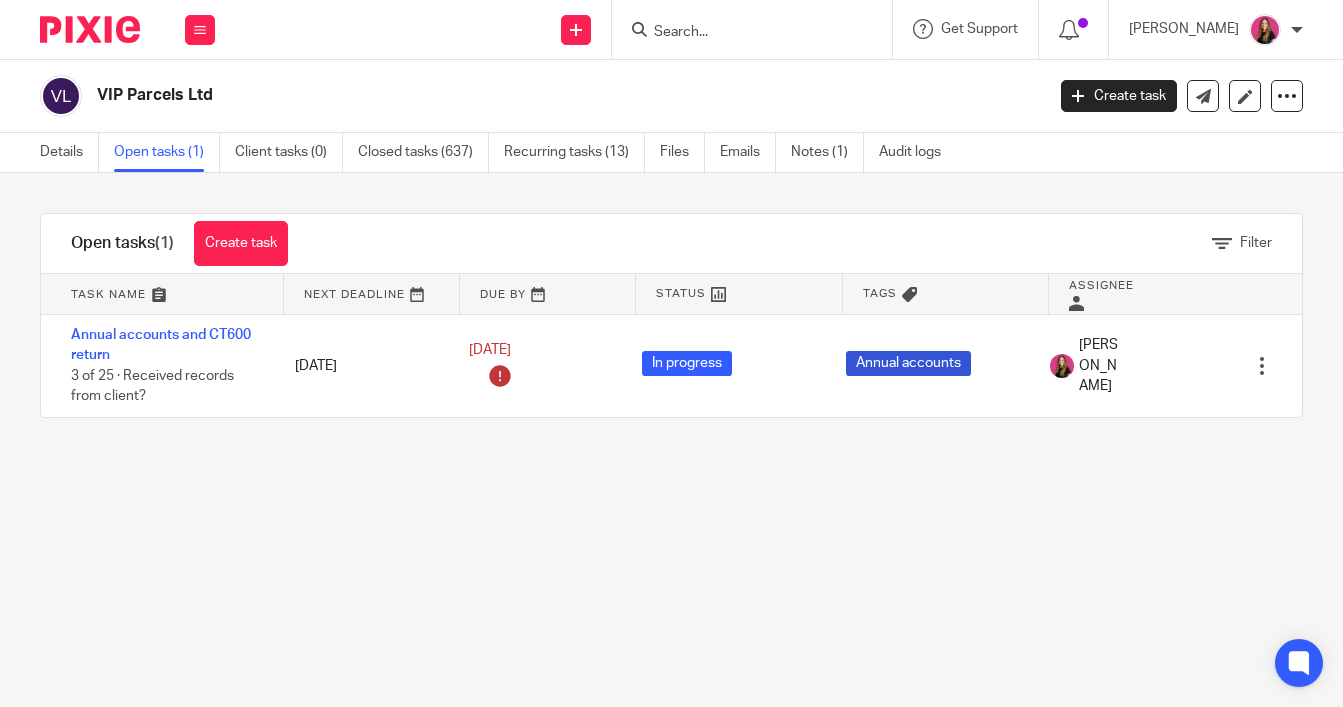 scroll, scrollTop: 0, scrollLeft: 0, axis: both 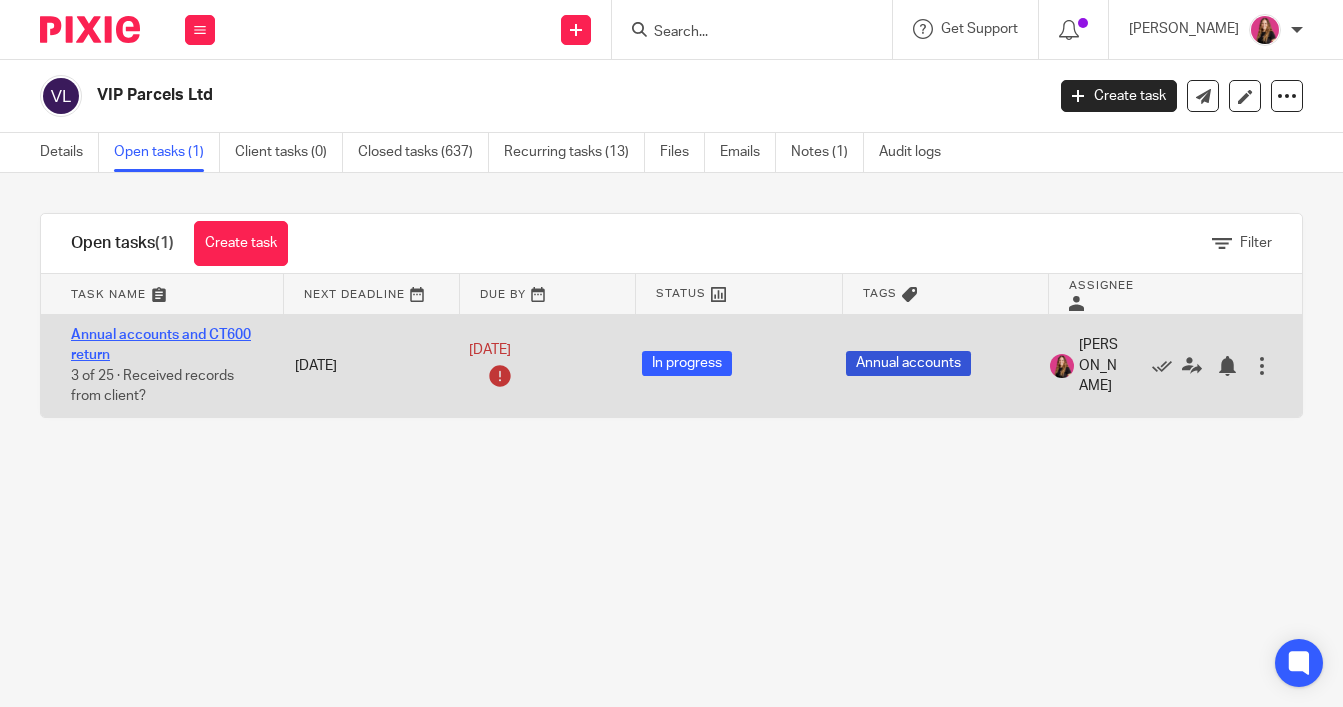 click on "Annual accounts and CT600 return" at bounding box center (161, 345) 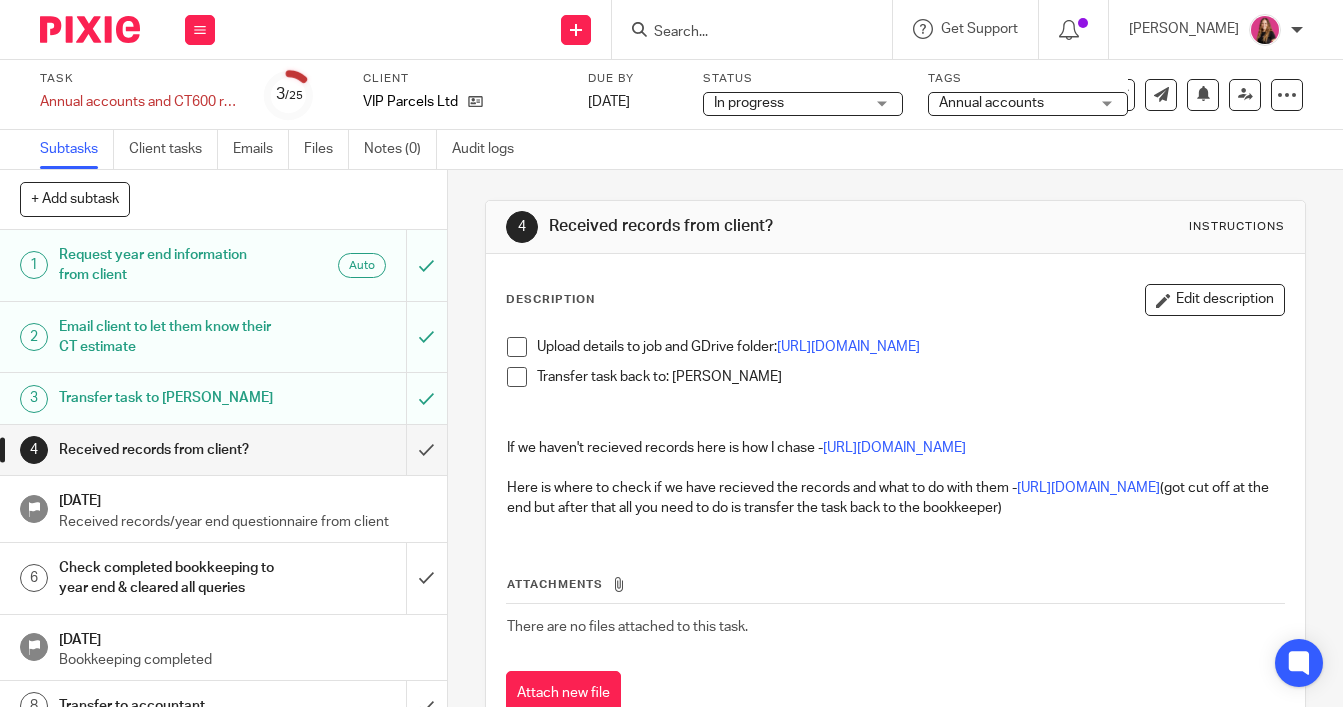 scroll, scrollTop: 0, scrollLeft: 0, axis: both 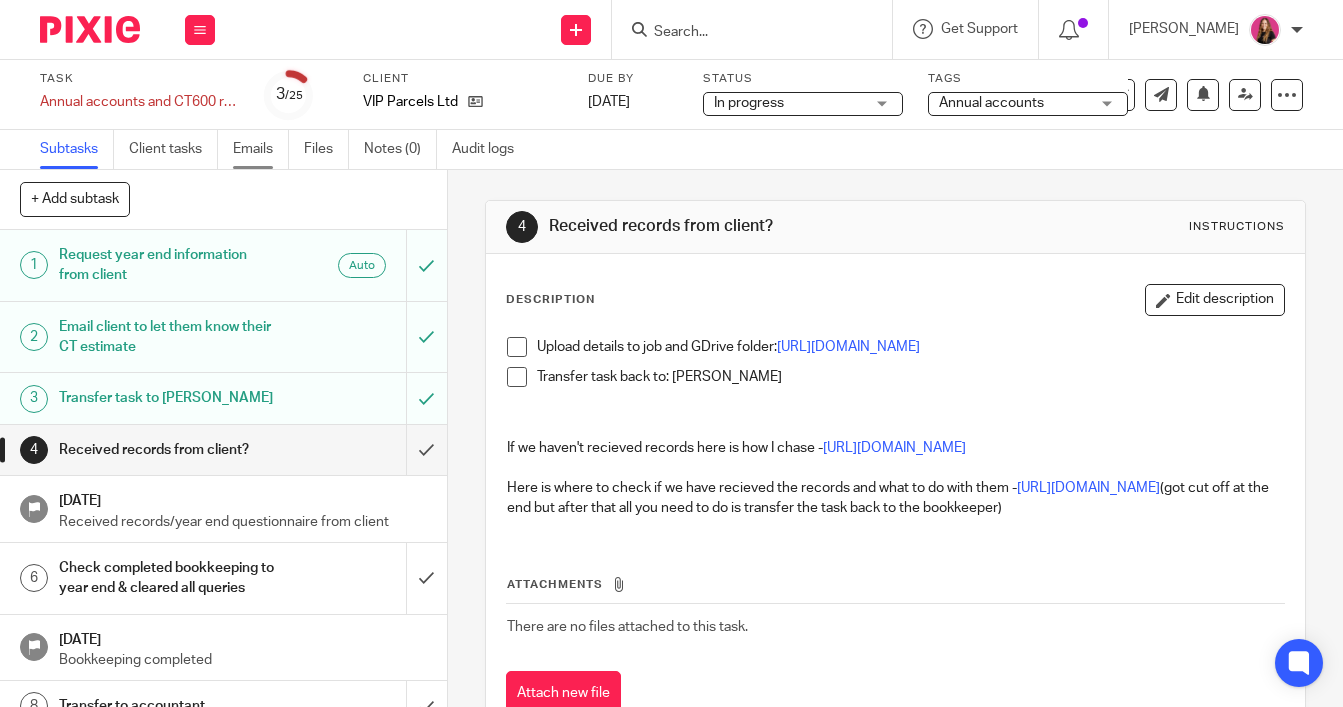 click on "Emails" at bounding box center [261, 149] 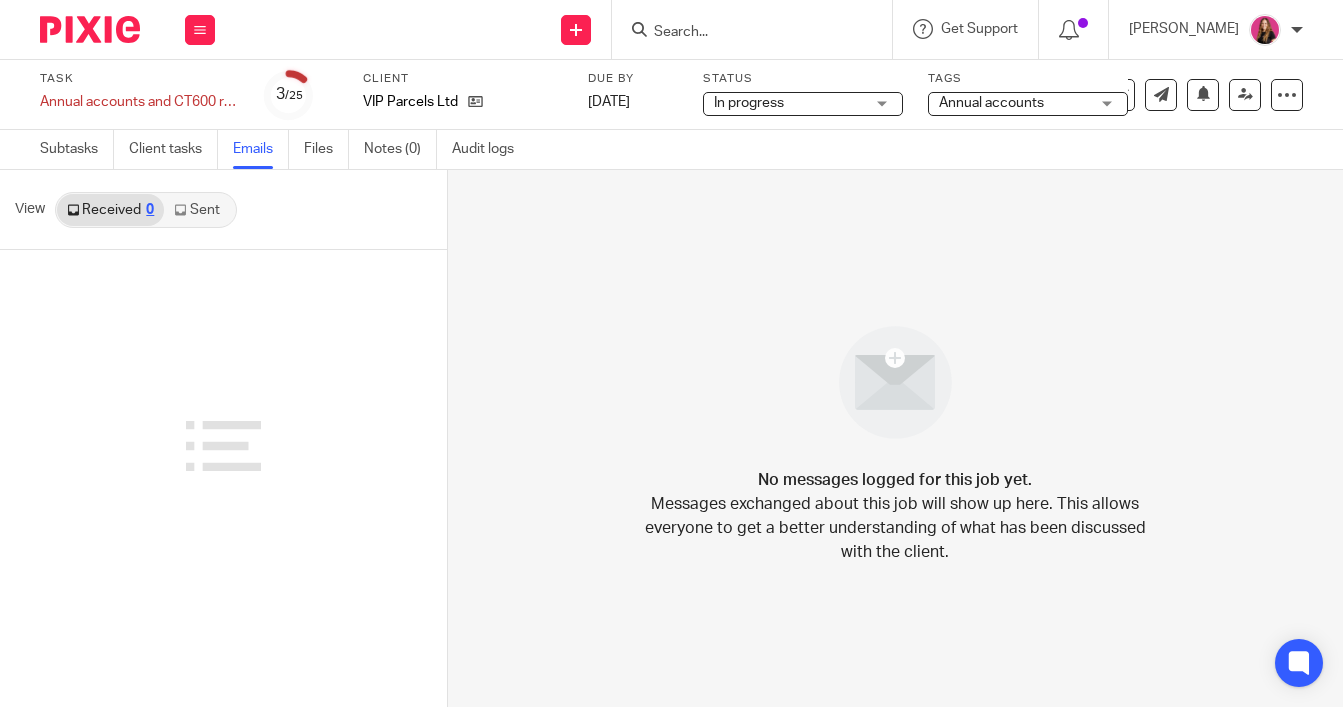 scroll, scrollTop: 0, scrollLeft: 0, axis: both 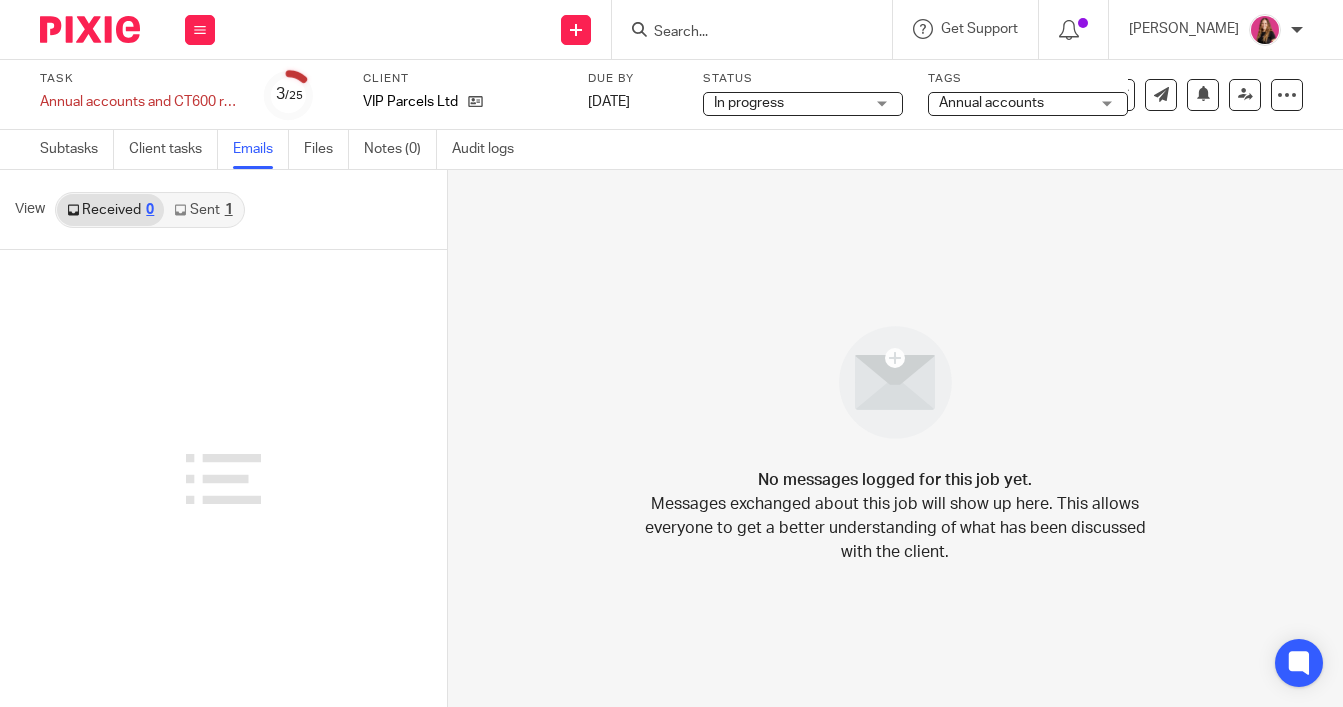 click on "Sent
1" at bounding box center [203, 210] 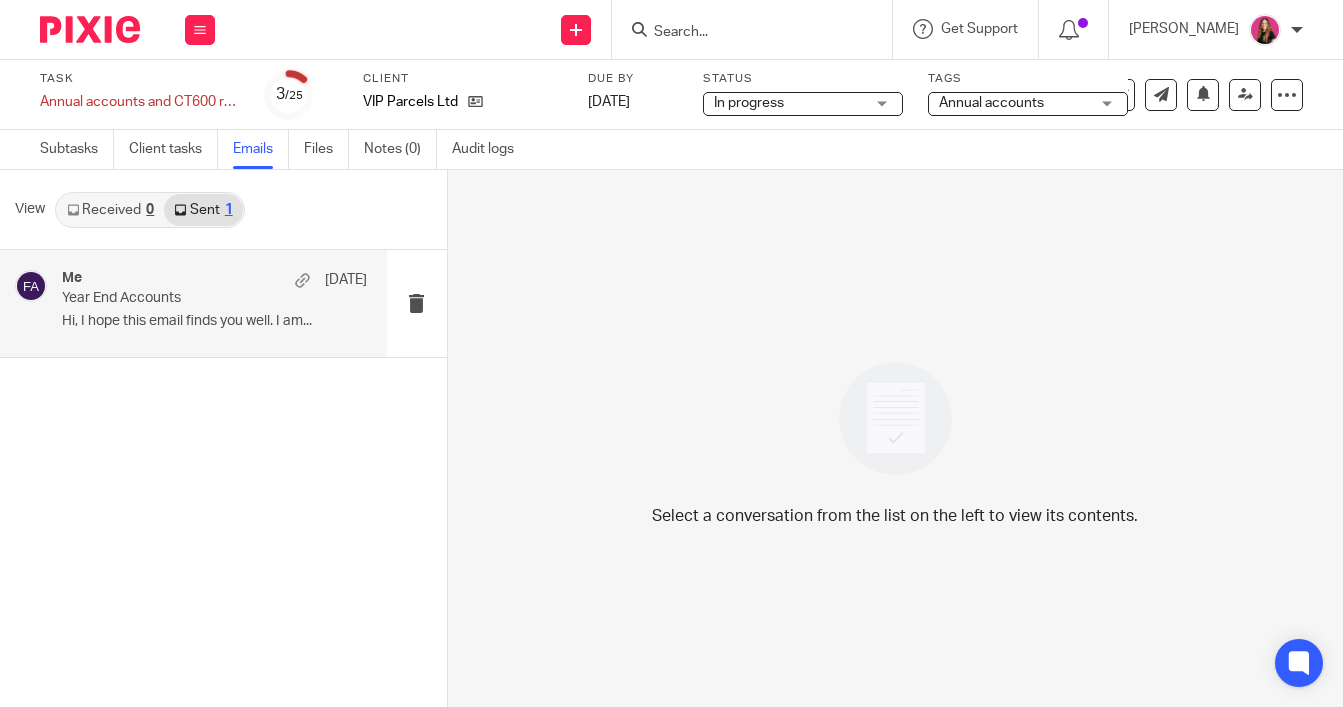 click on "Hi,     I hope this email finds you well.  I am..." at bounding box center (214, 321) 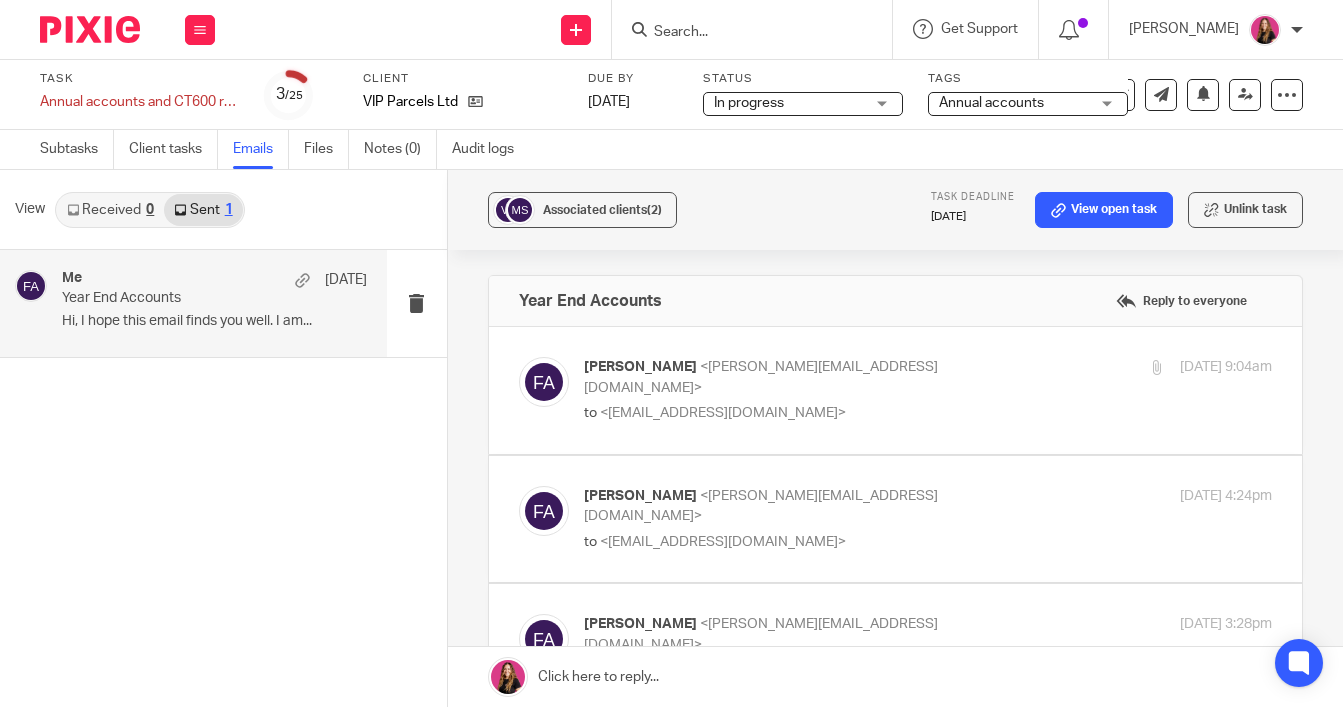 scroll, scrollTop: 0, scrollLeft: 0, axis: both 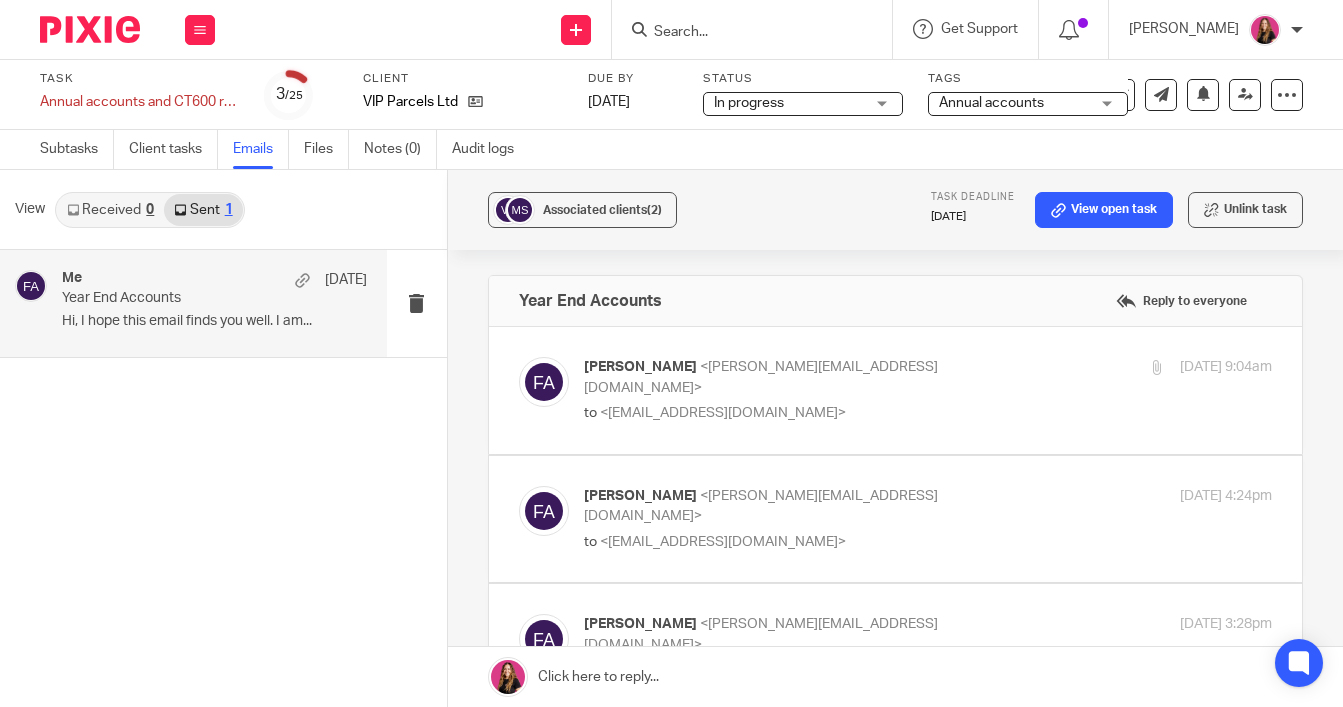 click at bounding box center (895, 390) 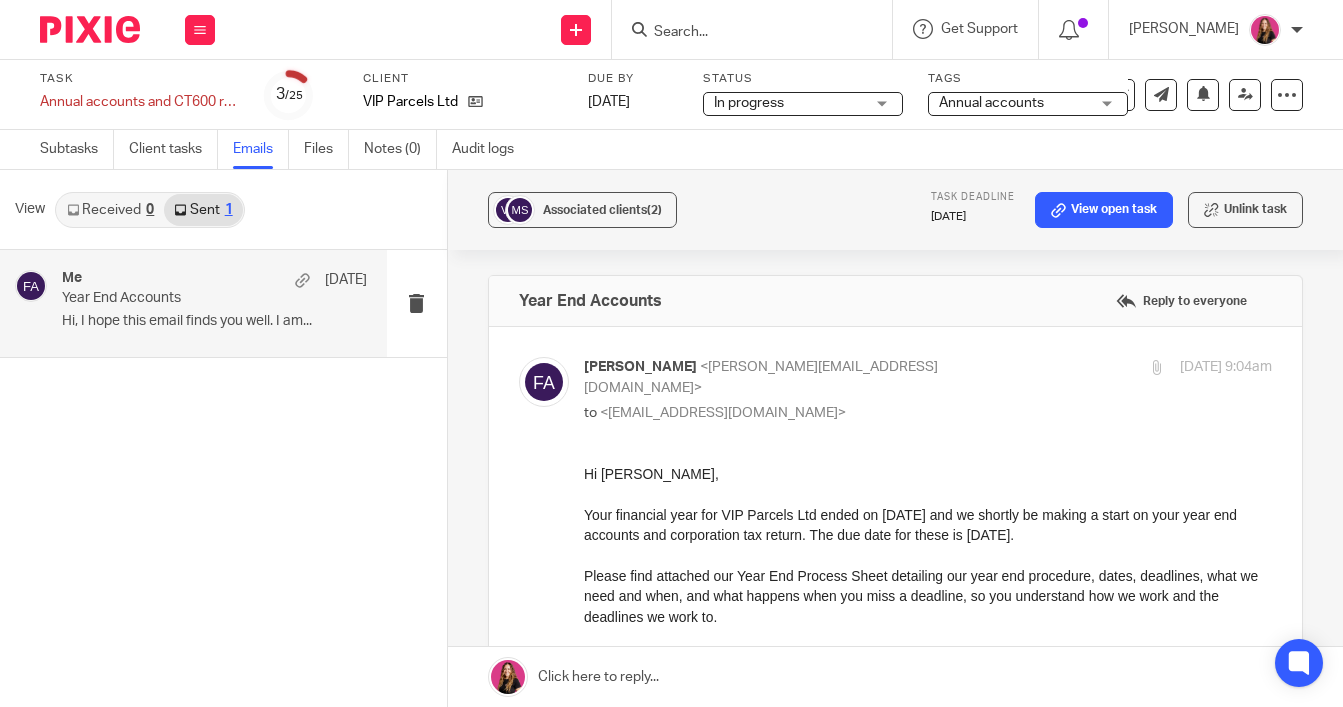 scroll, scrollTop: 0, scrollLeft: 0, axis: both 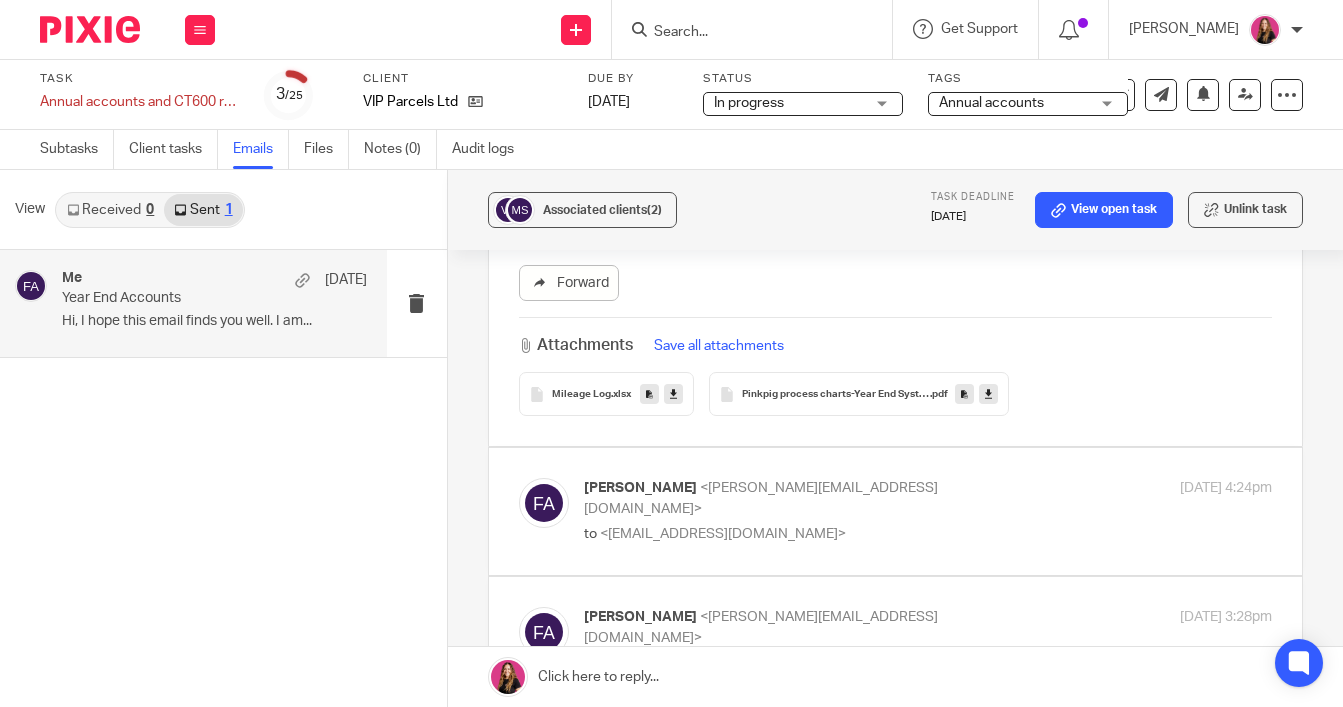 click on "[PERSON_NAME]
<[PERSON_NAME][EMAIL_ADDRESS][DOMAIN_NAME]>   to     <[EMAIL_ADDRESS][DOMAIN_NAME]>" at bounding box center (813, 511) 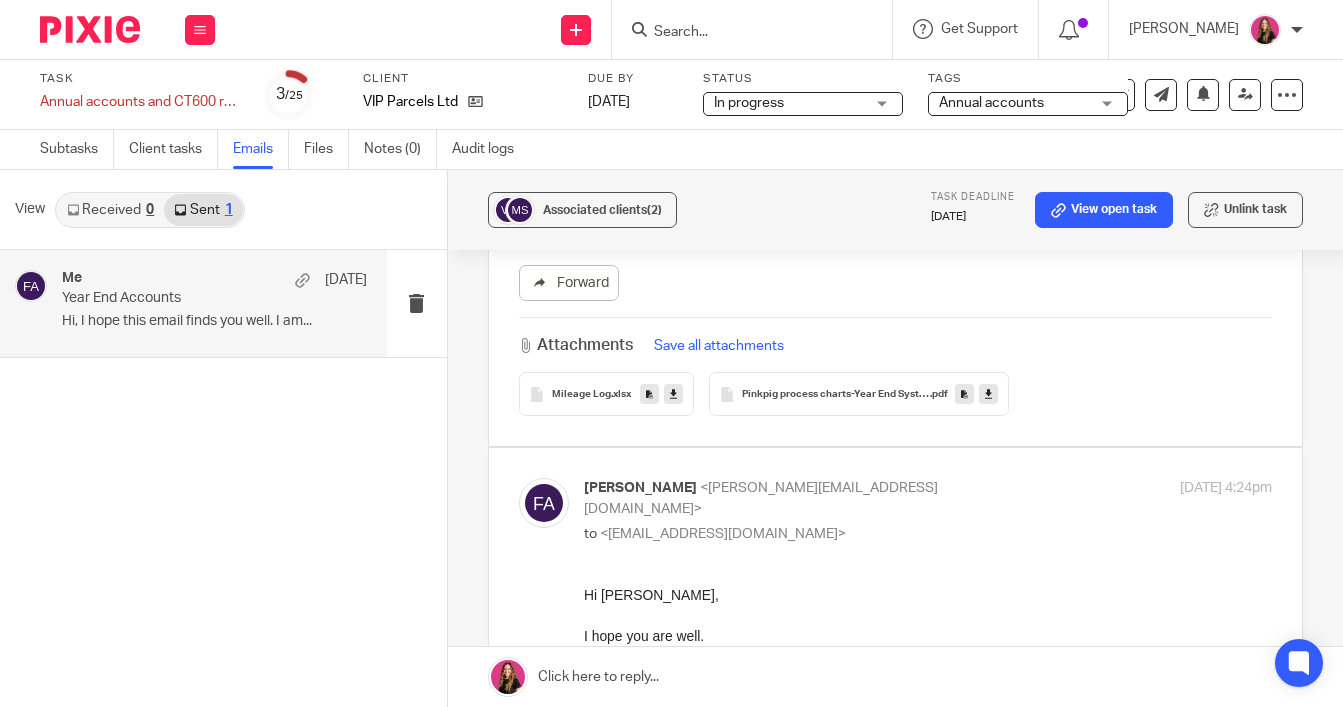 scroll, scrollTop: 0, scrollLeft: 0, axis: both 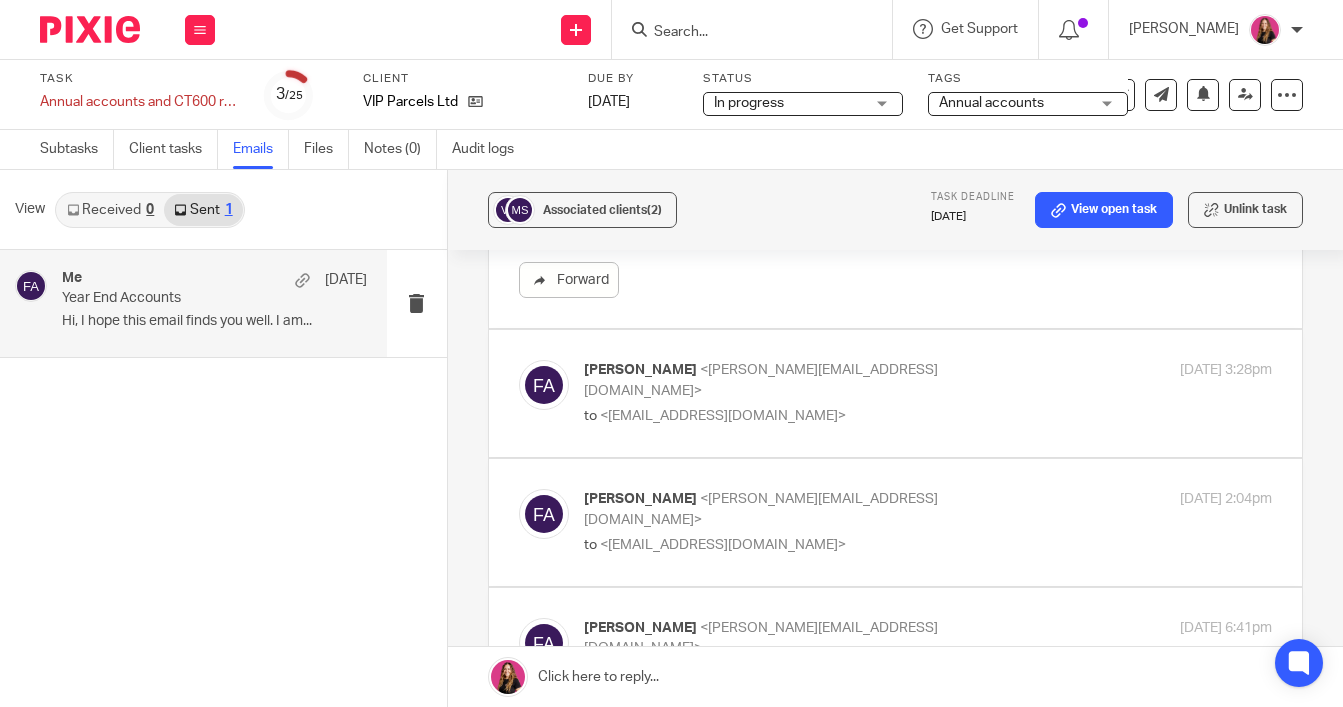 click on "to     <[EMAIL_ADDRESS][DOMAIN_NAME]>" at bounding box center [813, 416] 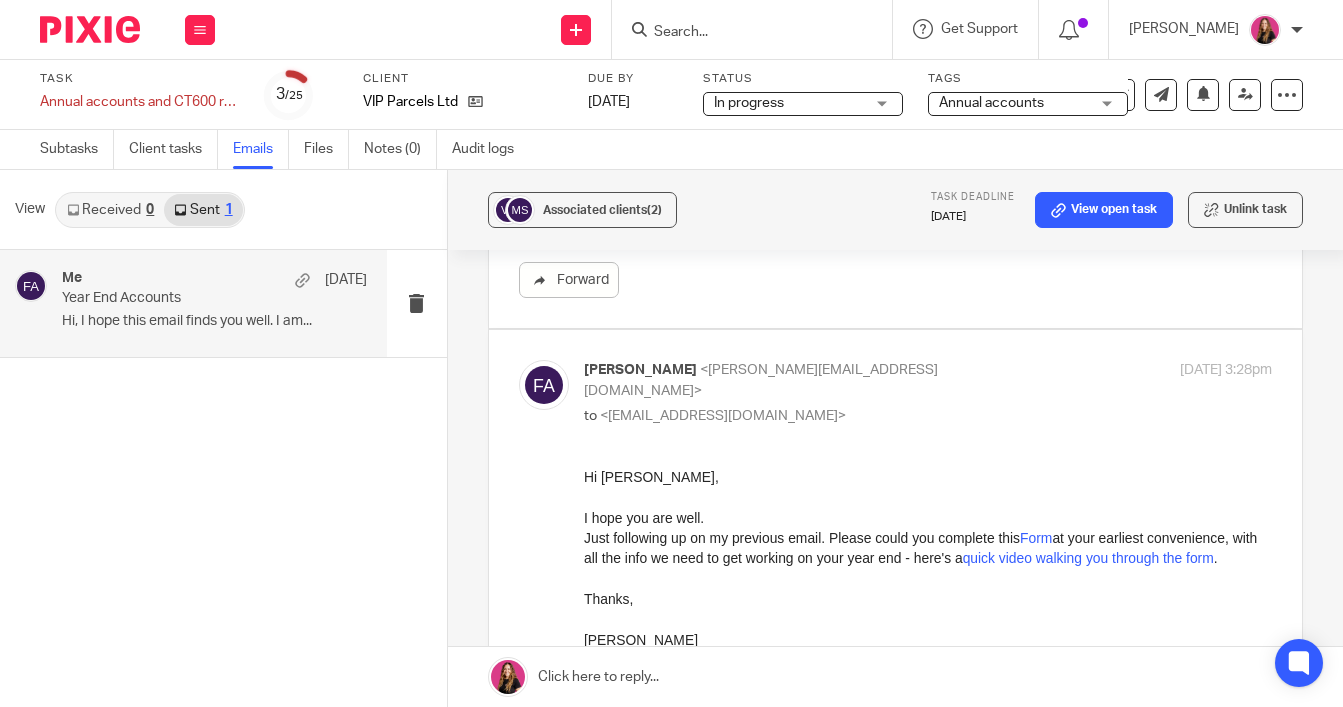 scroll, scrollTop: 0, scrollLeft: 0, axis: both 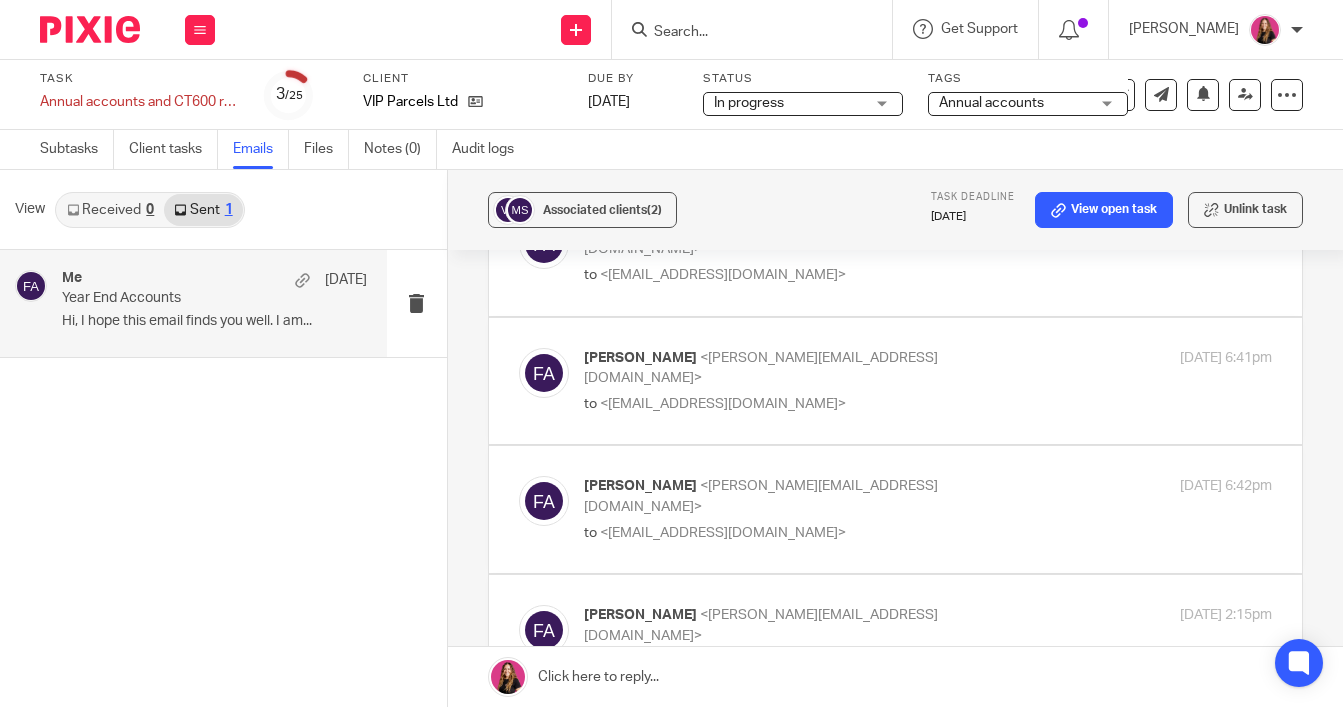 click at bounding box center [895, 381] 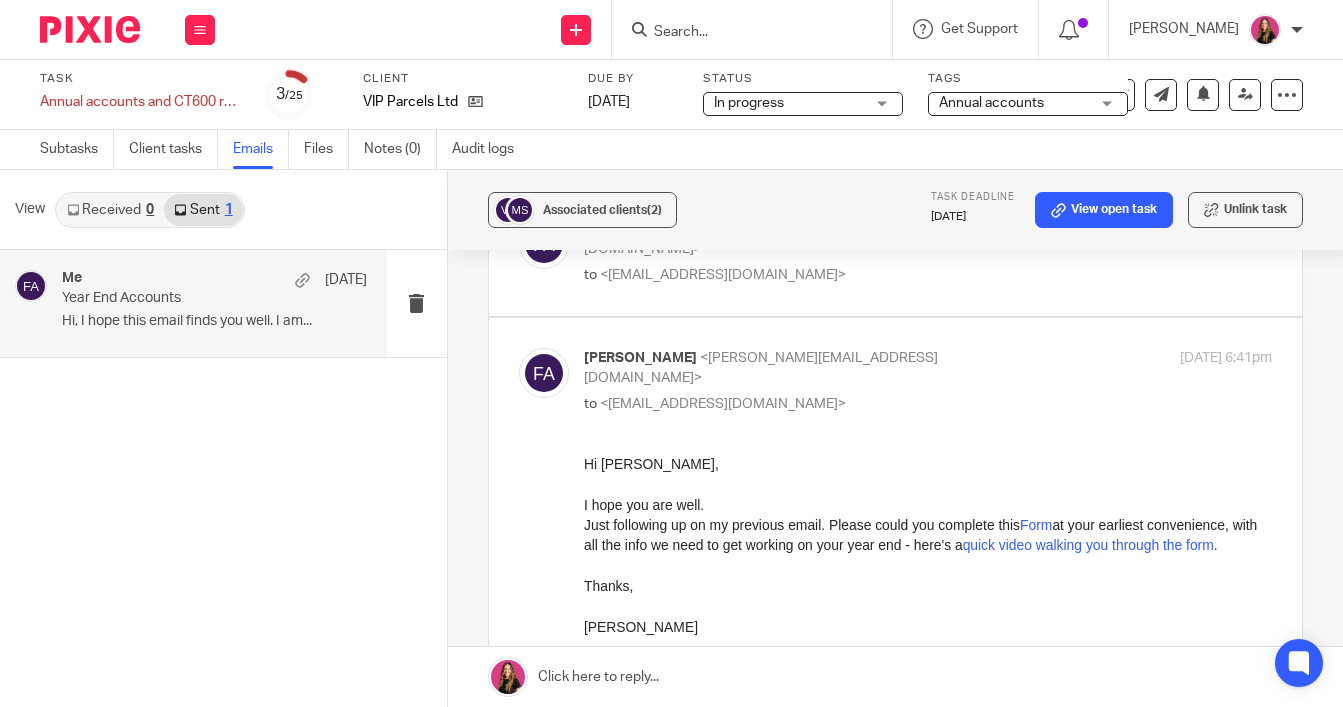 scroll, scrollTop: 0, scrollLeft: 0, axis: both 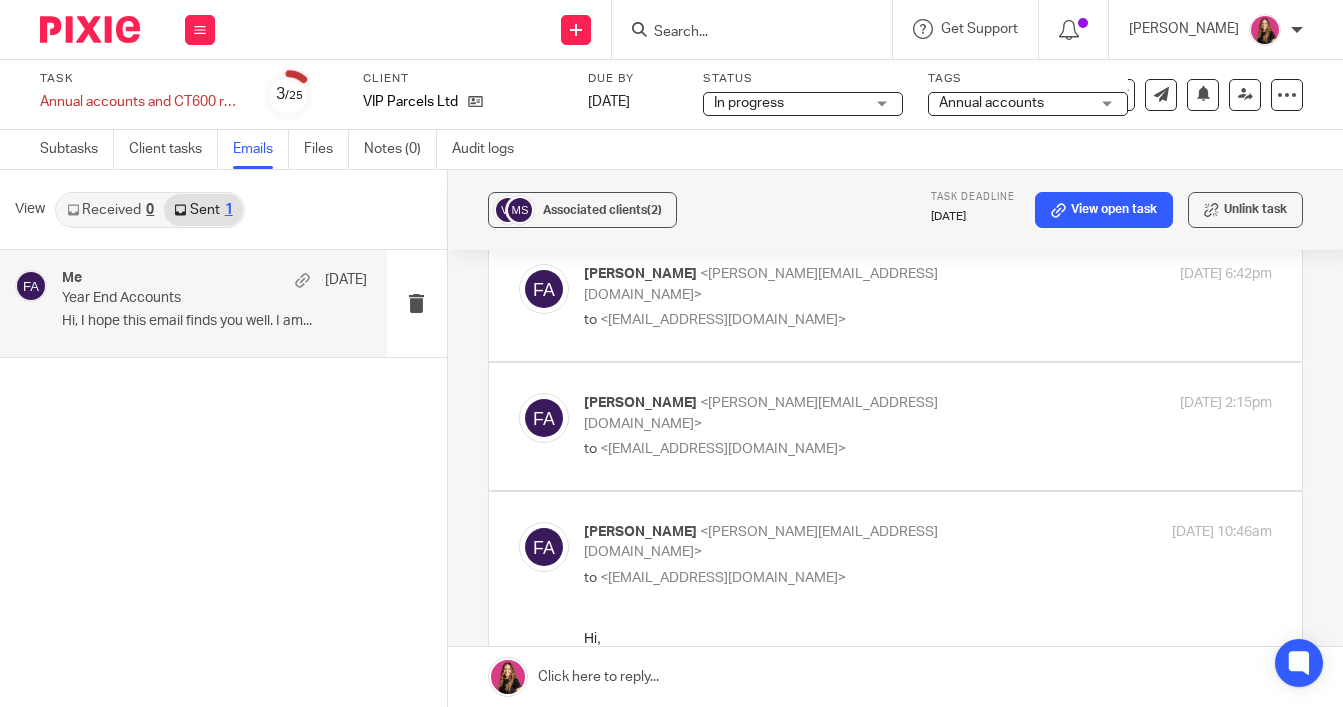 click on "[PERSON_NAME]
<[PERSON_NAME][EMAIL_ADDRESS][DOMAIN_NAME]>" at bounding box center (813, 413) 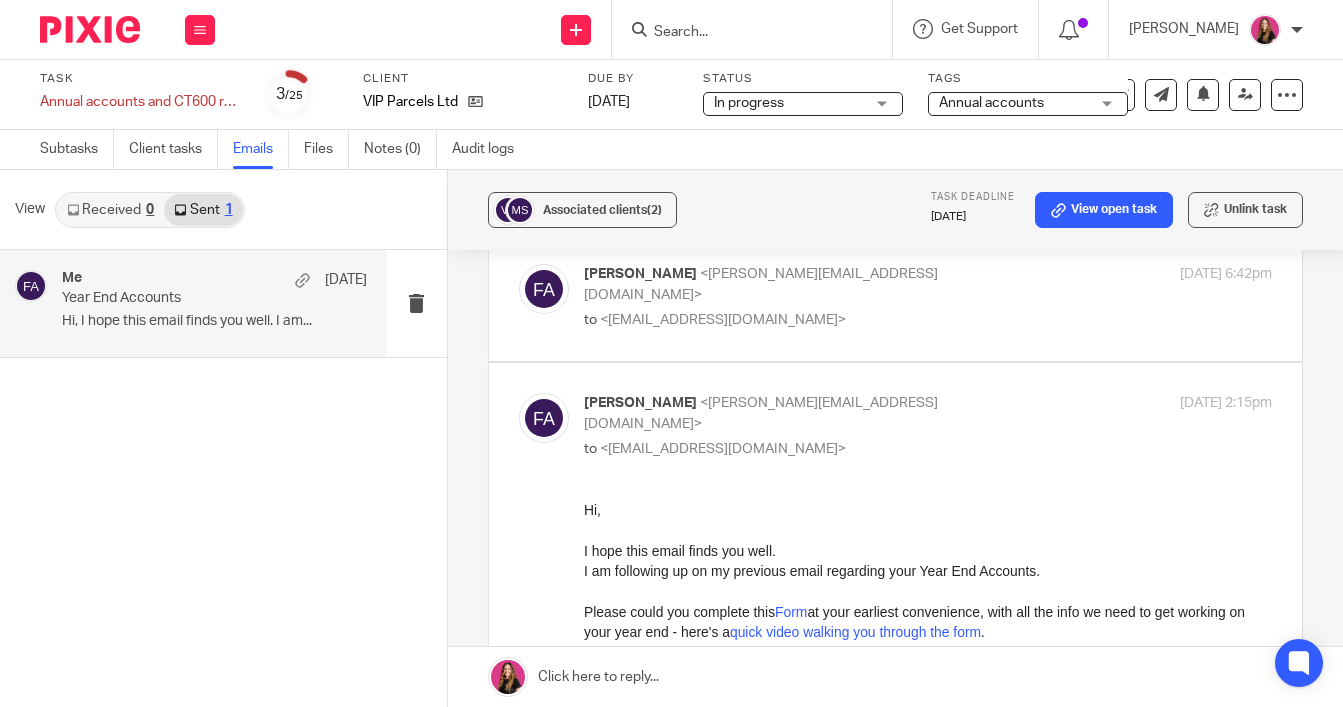 scroll, scrollTop: 0, scrollLeft: 0, axis: both 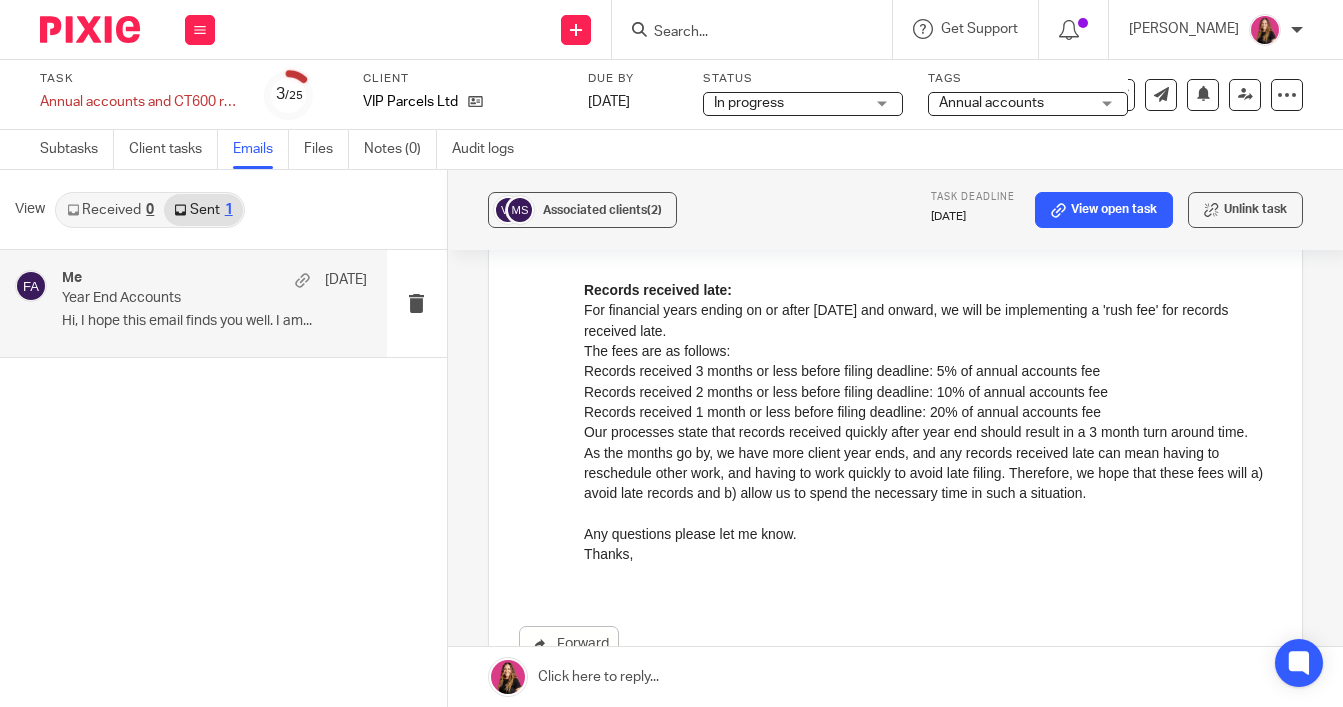 drag, startPoint x: 1163, startPoint y: 45, endPoint x: 923, endPoint y: 504, distance: 517.9585 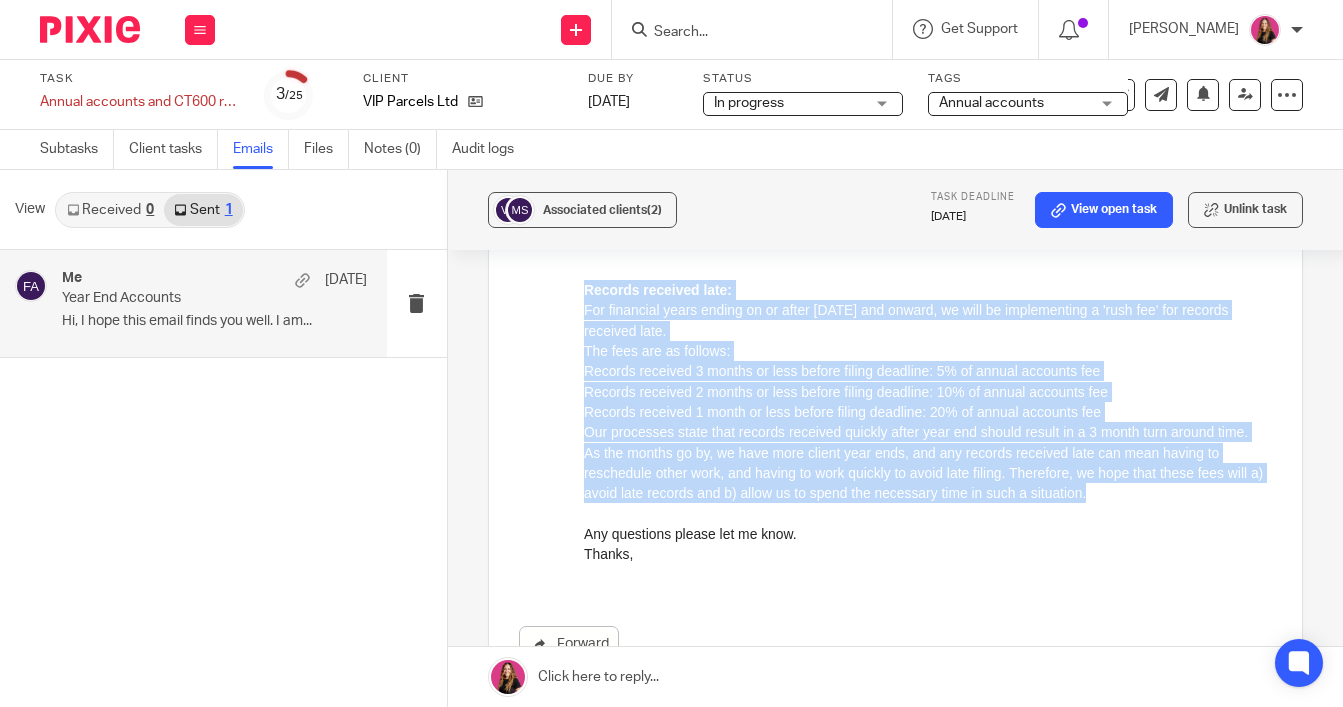 drag, startPoint x: 1144, startPoint y: 518, endPoint x: 561, endPoint y: 293, distance: 624.9112 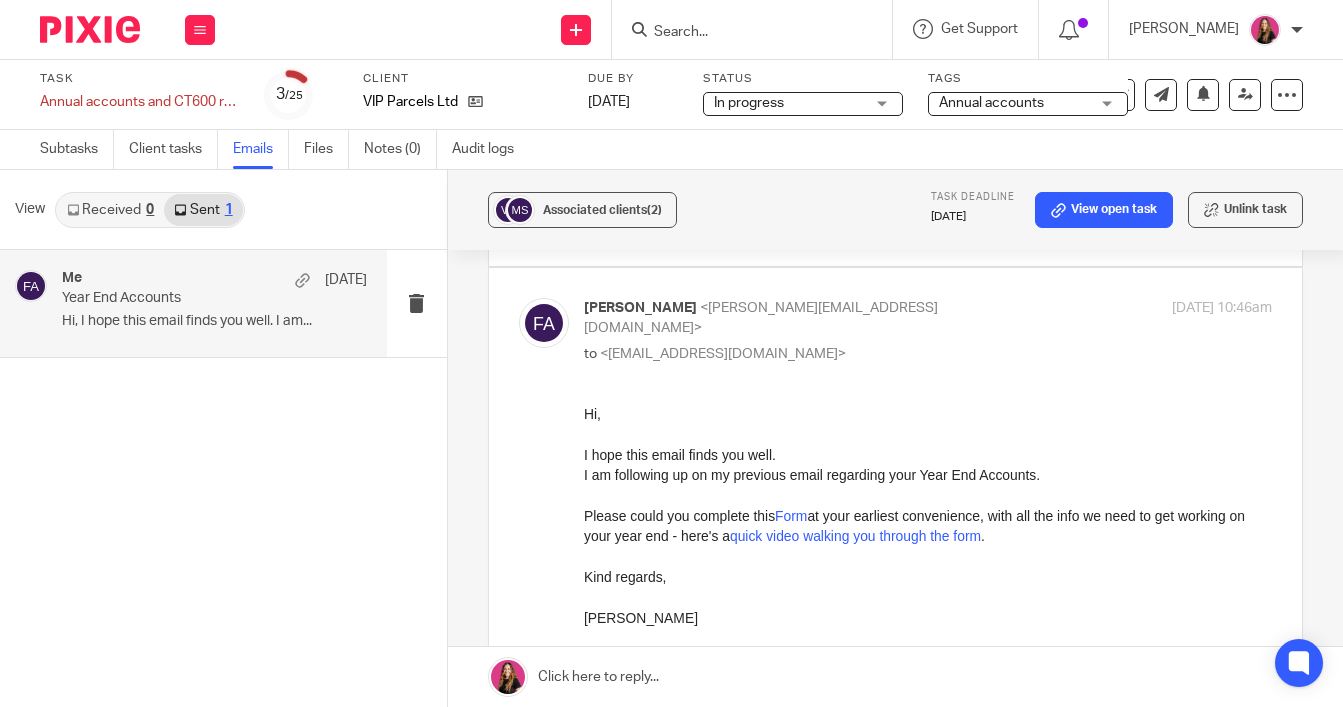 scroll, scrollTop: 4117, scrollLeft: 0, axis: vertical 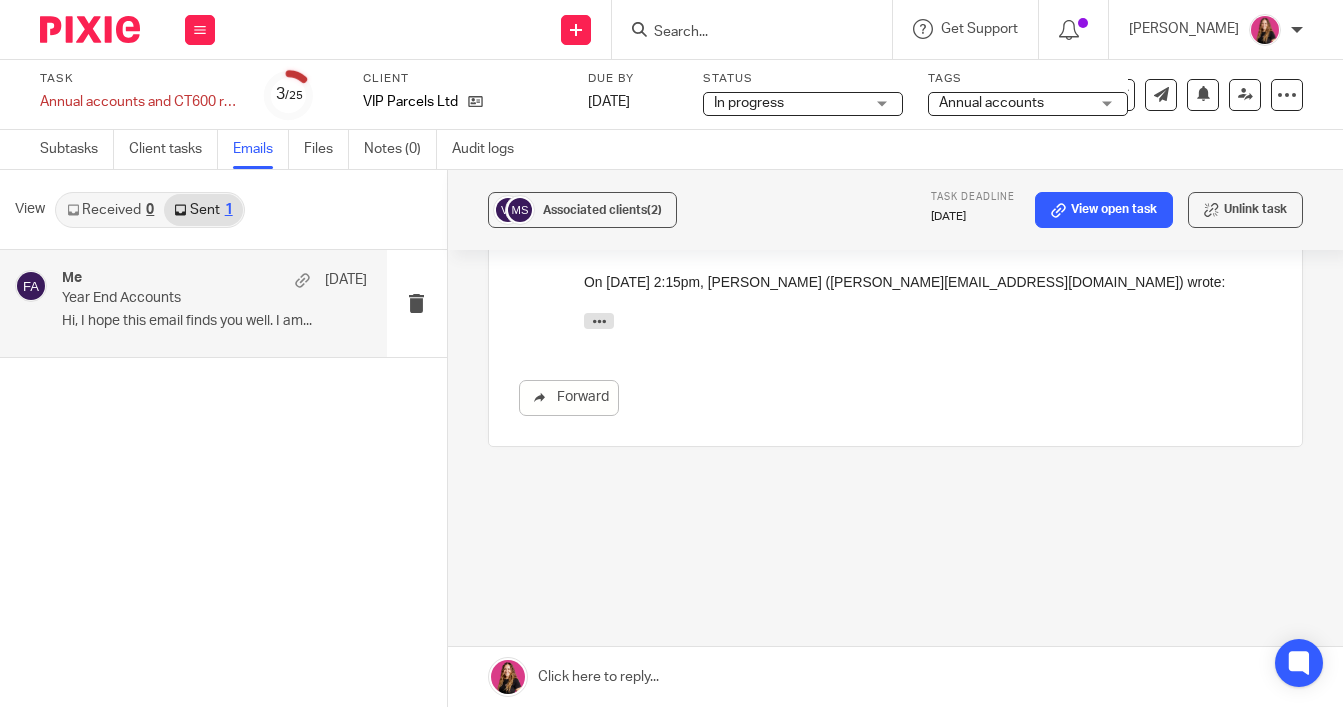 click at bounding box center [895, 677] 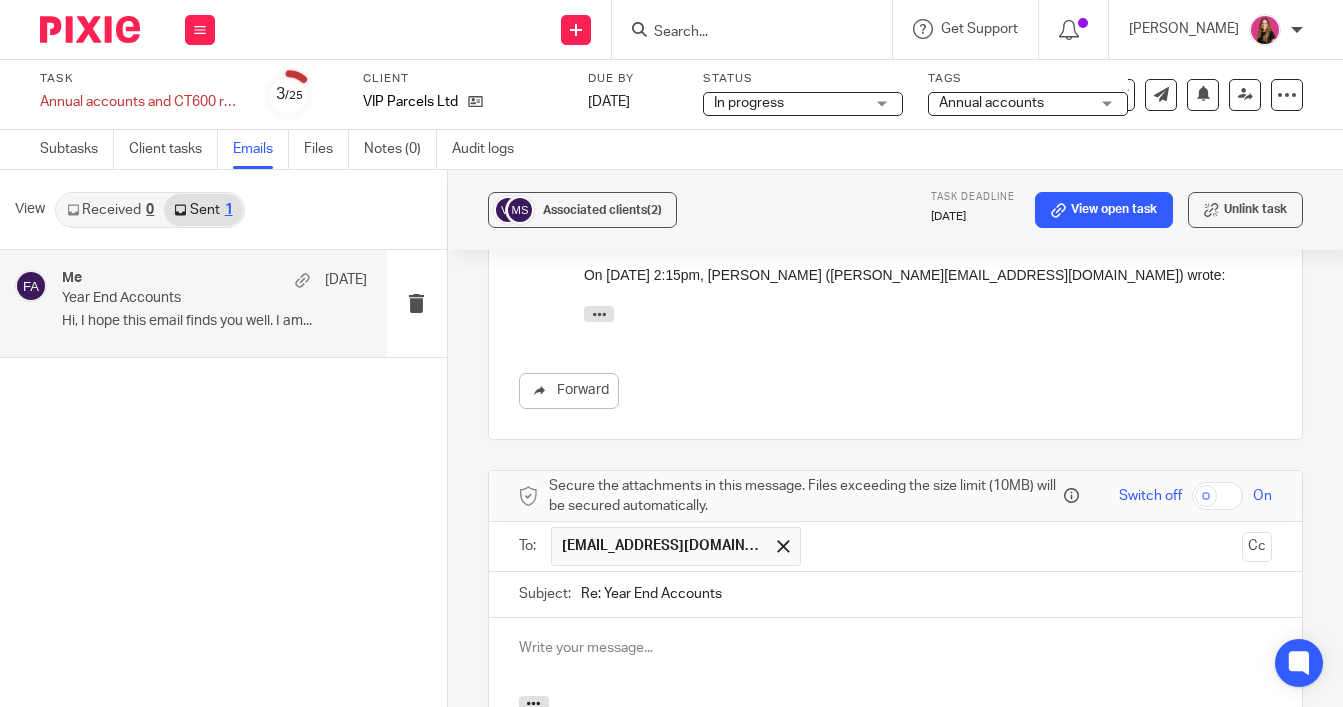 scroll, scrollTop: 0, scrollLeft: 0, axis: both 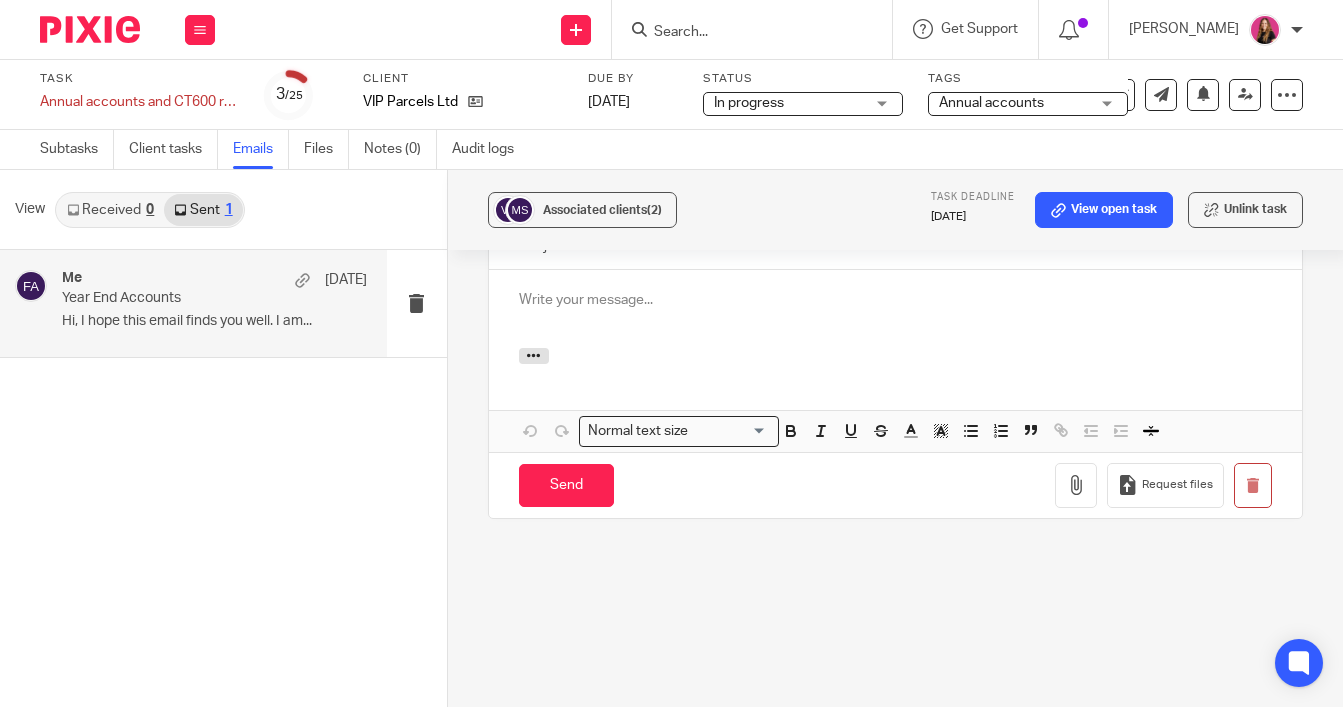 type 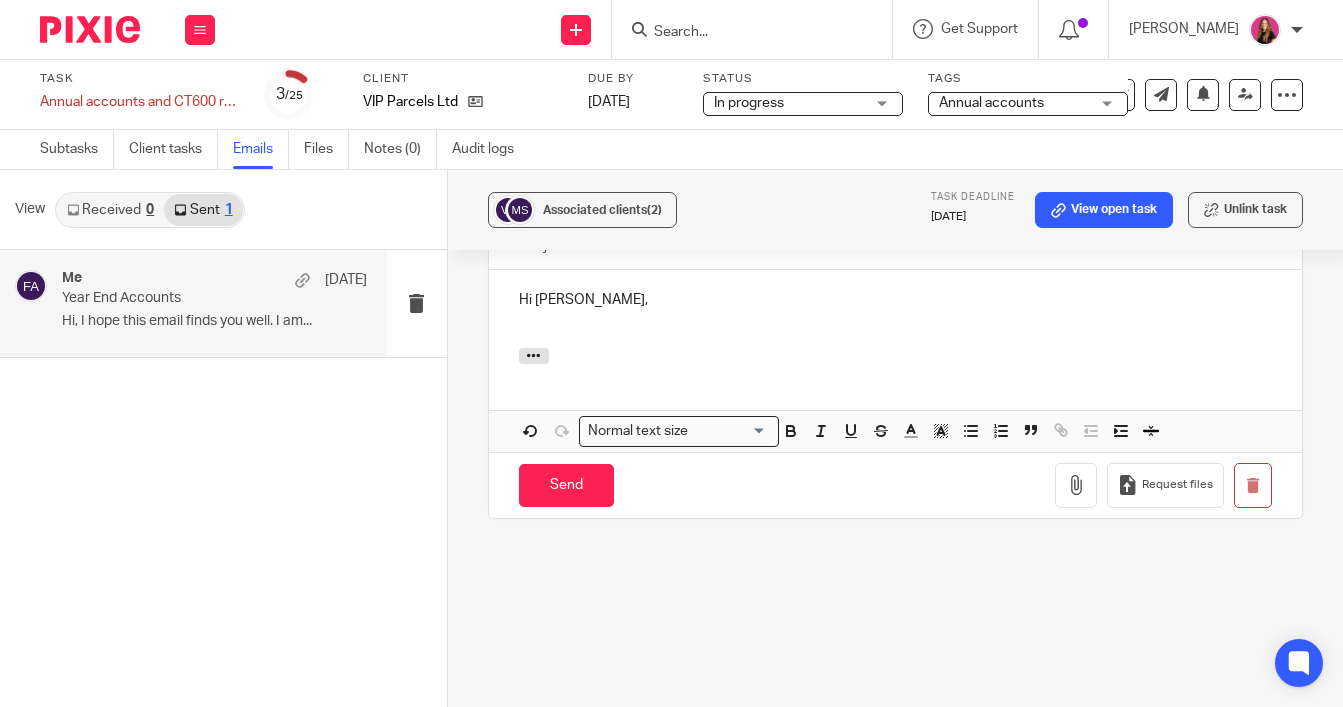 click on "Re: Year End Accounts" at bounding box center [926, 246] 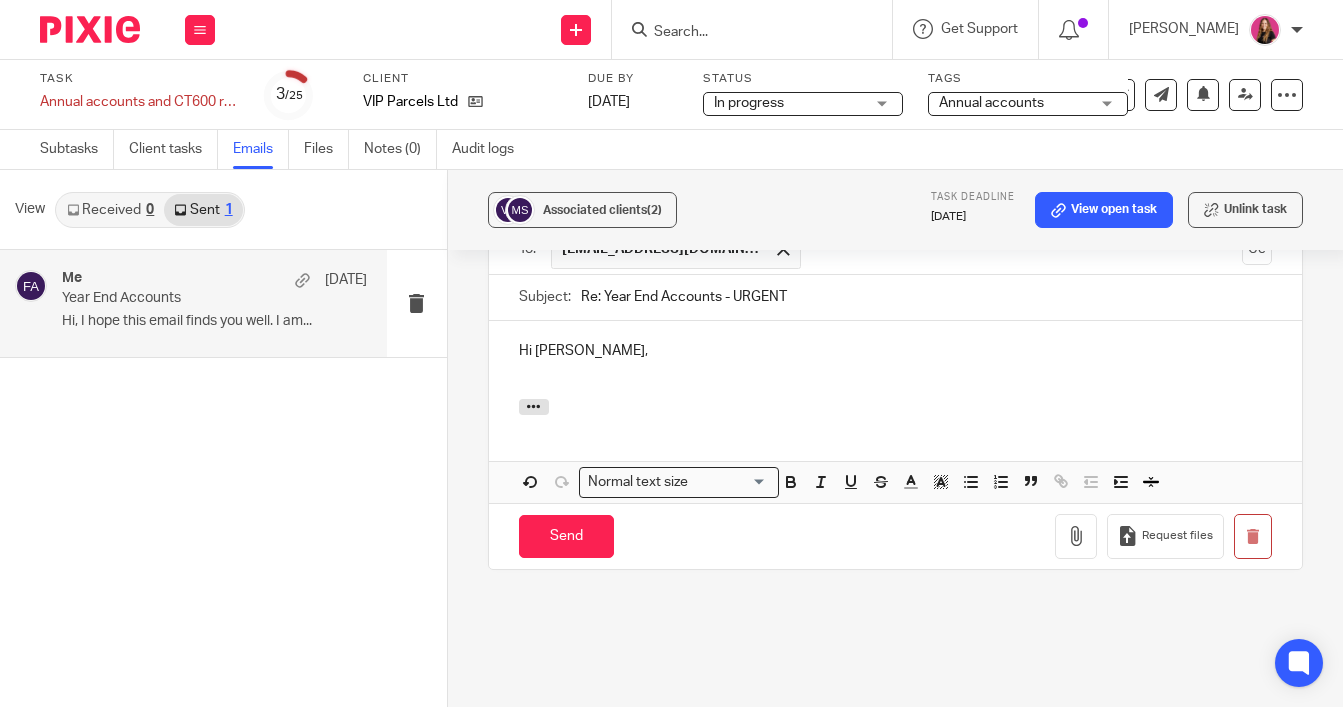 scroll, scrollTop: 4413, scrollLeft: 0, axis: vertical 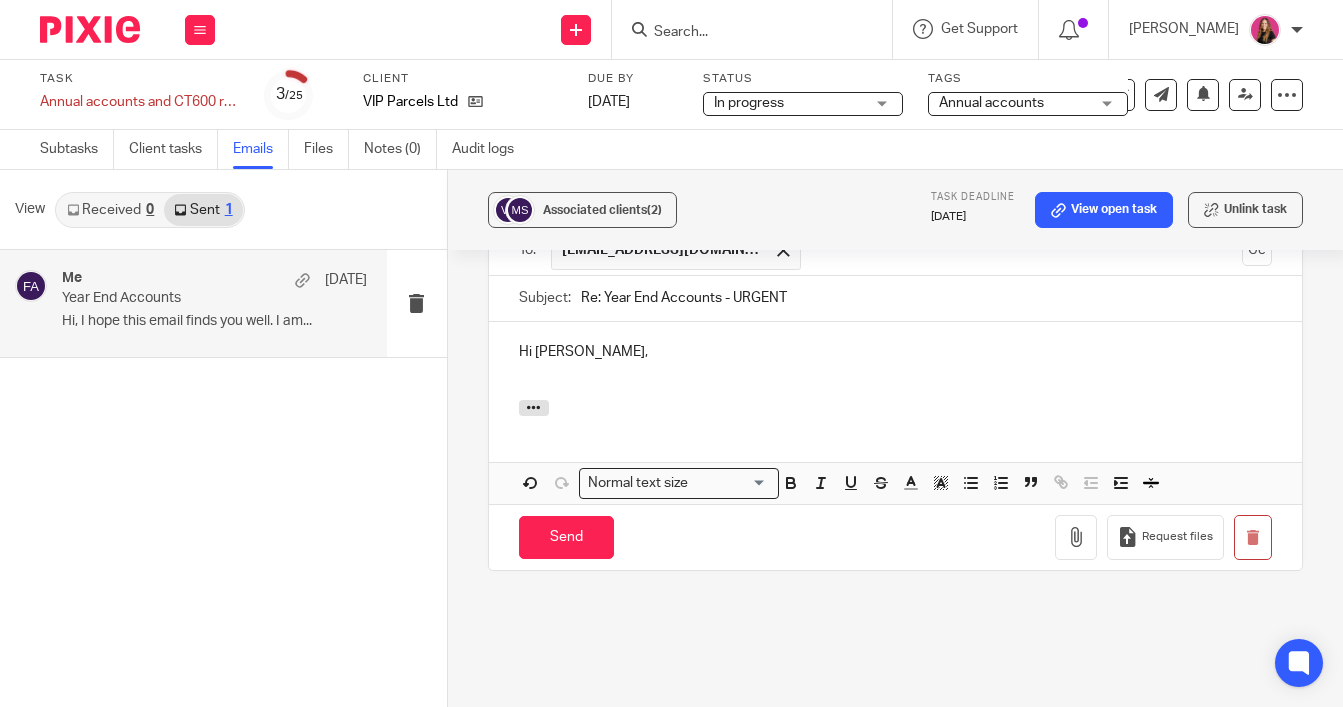 type on "Re: Year End Accounts - URGENT" 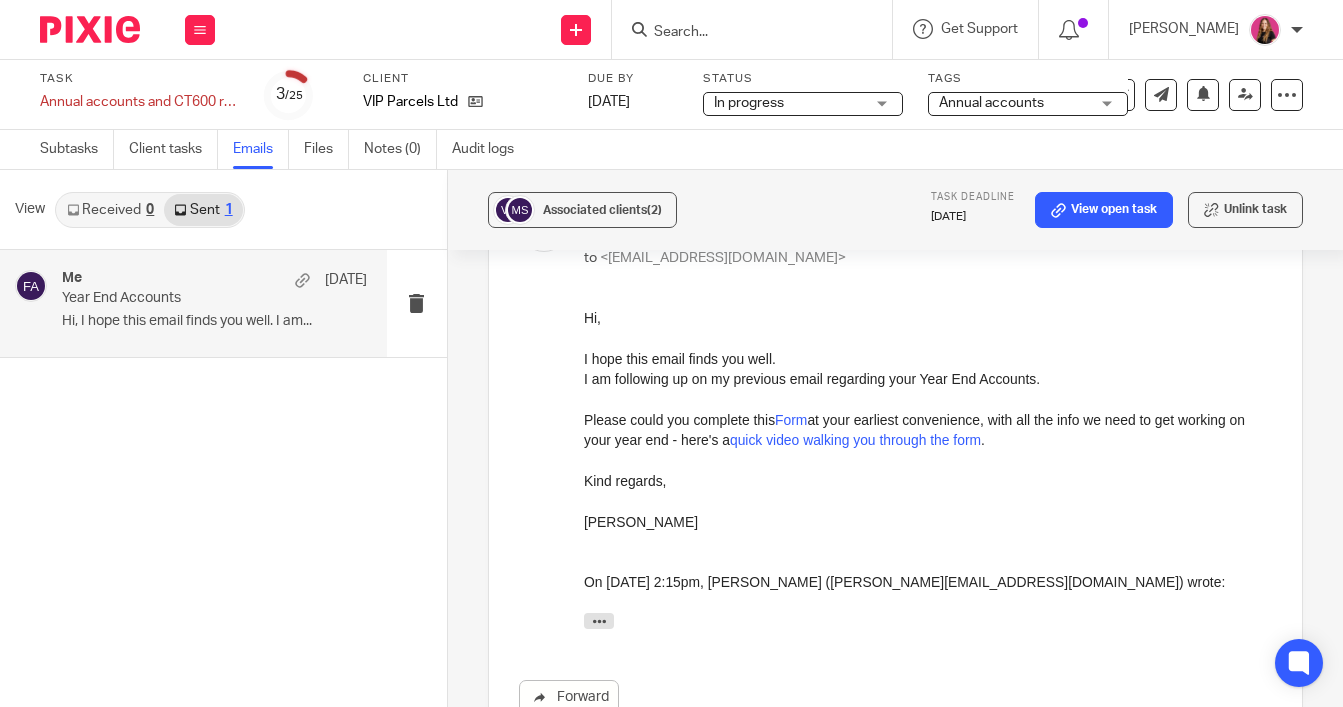 scroll, scrollTop: 3811, scrollLeft: 0, axis: vertical 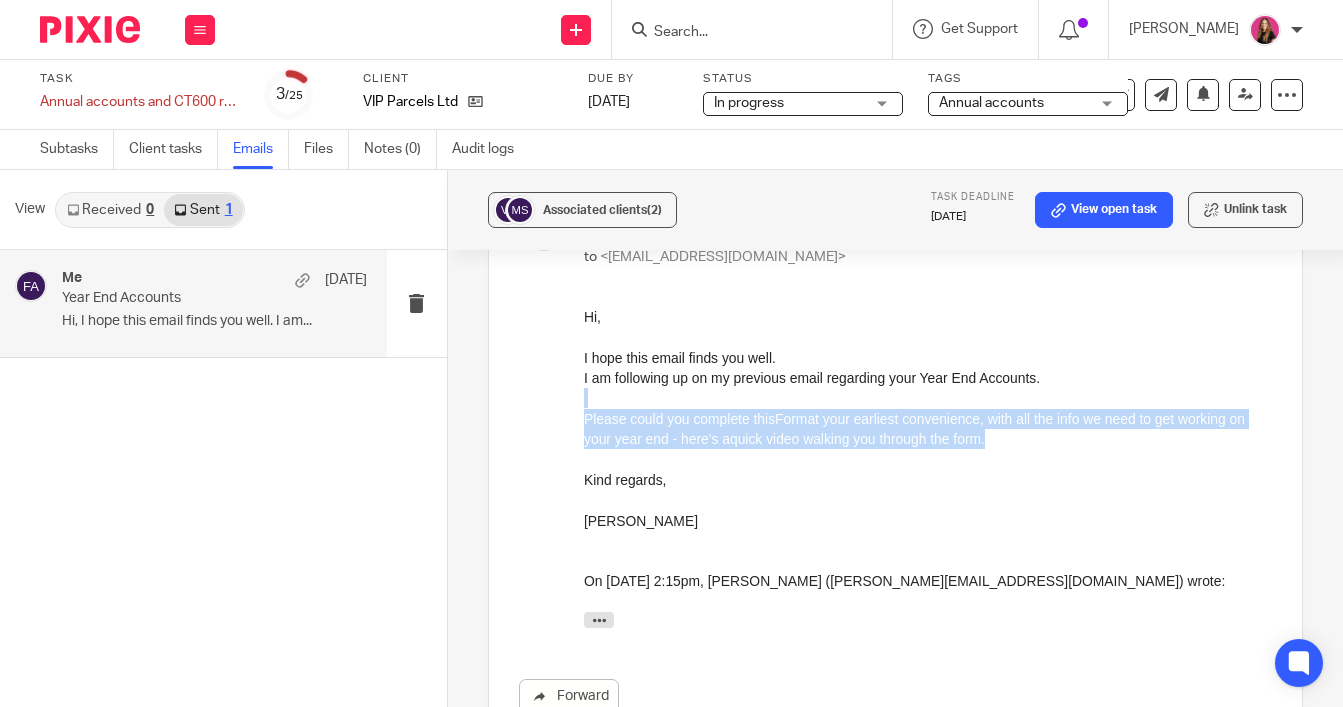 drag, startPoint x: 1040, startPoint y: 444, endPoint x: 596, endPoint y: 400, distance: 446.17487 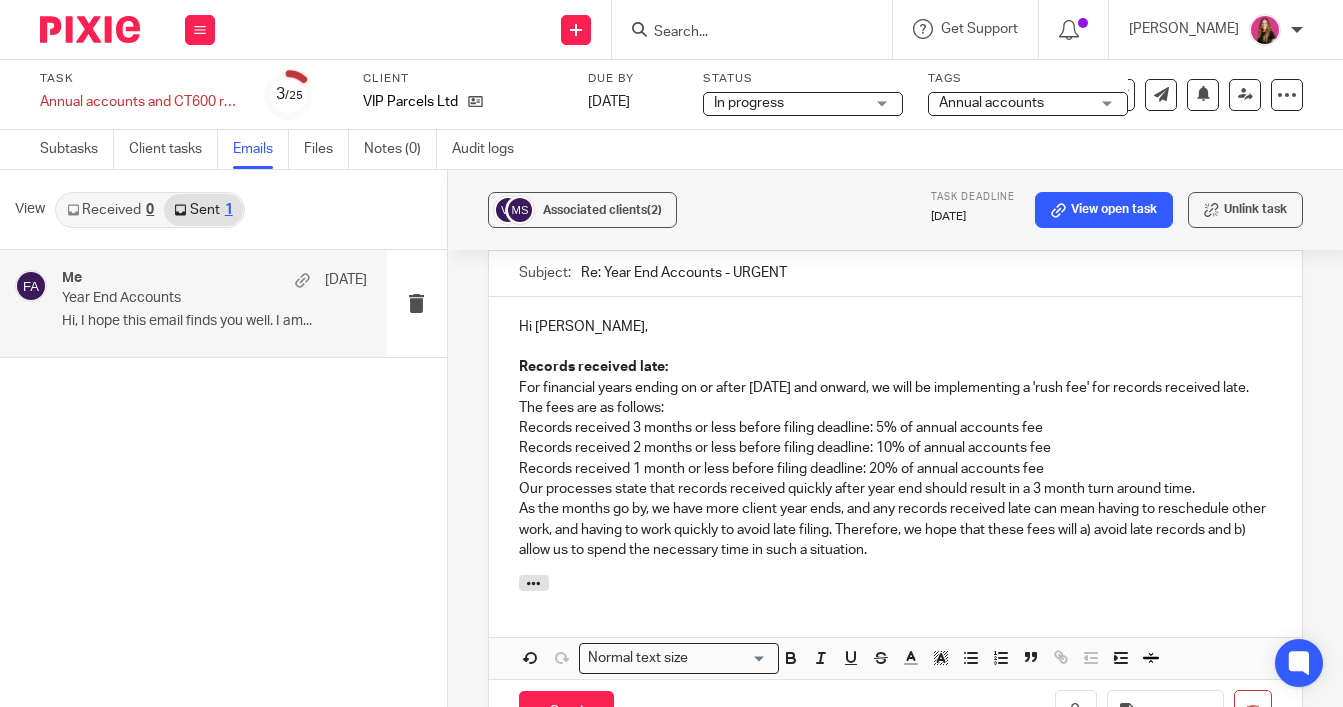 scroll, scrollTop: 4439, scrollLeft: 0, axis: vertical 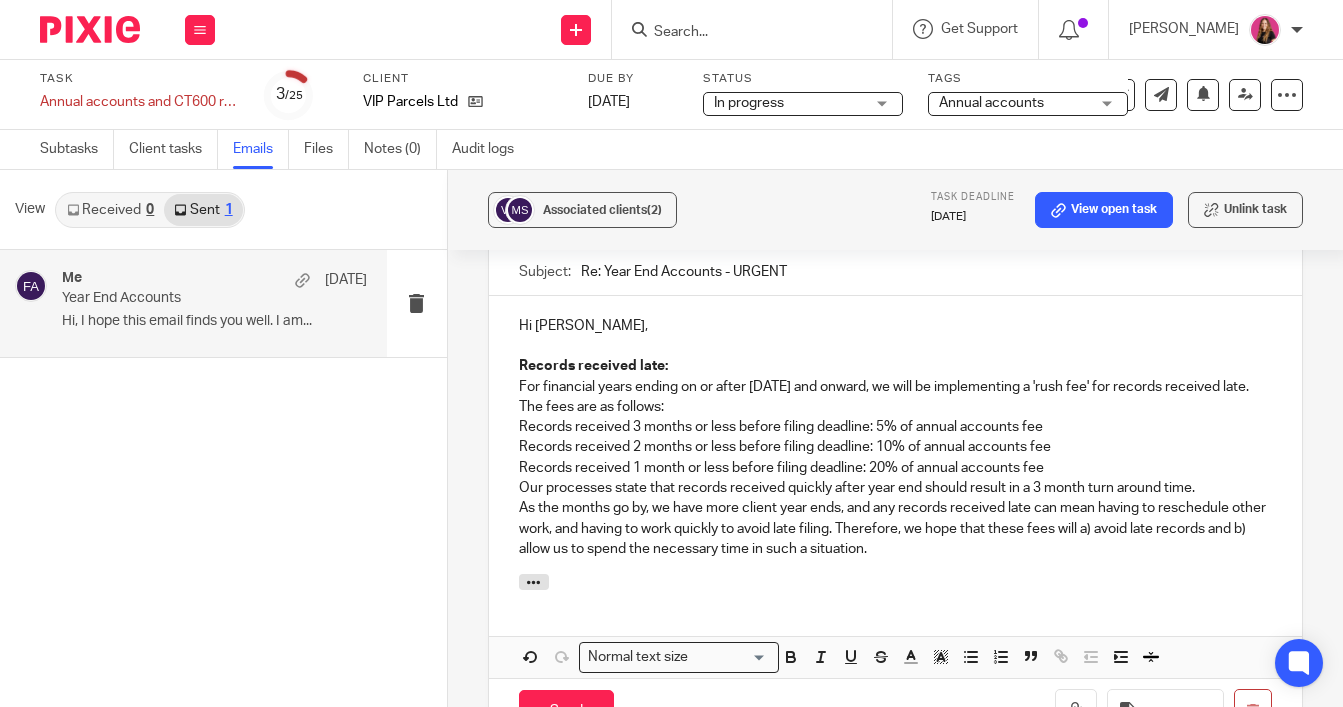 click on "Hi [PERSON_NAME]," at bounding box center (895, 326) 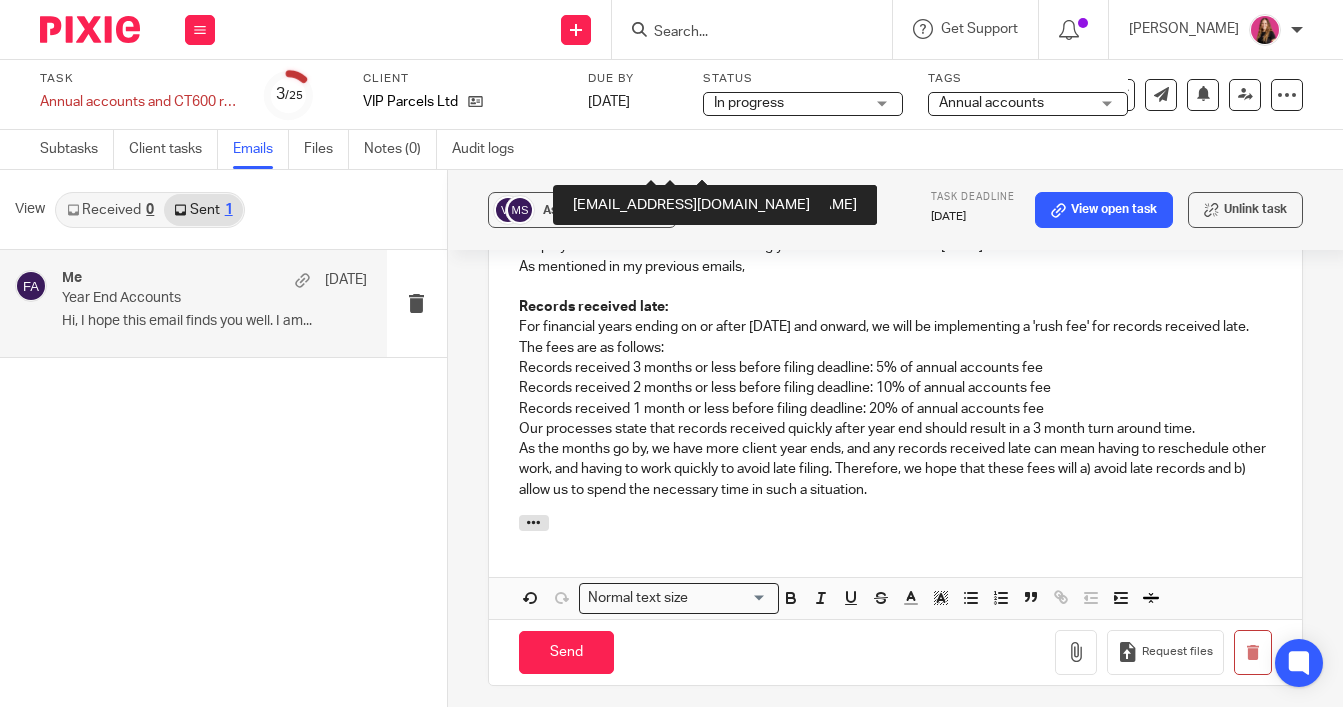 scroll, scrollTop: 4561, scrollLeft: 0, axis: vertical 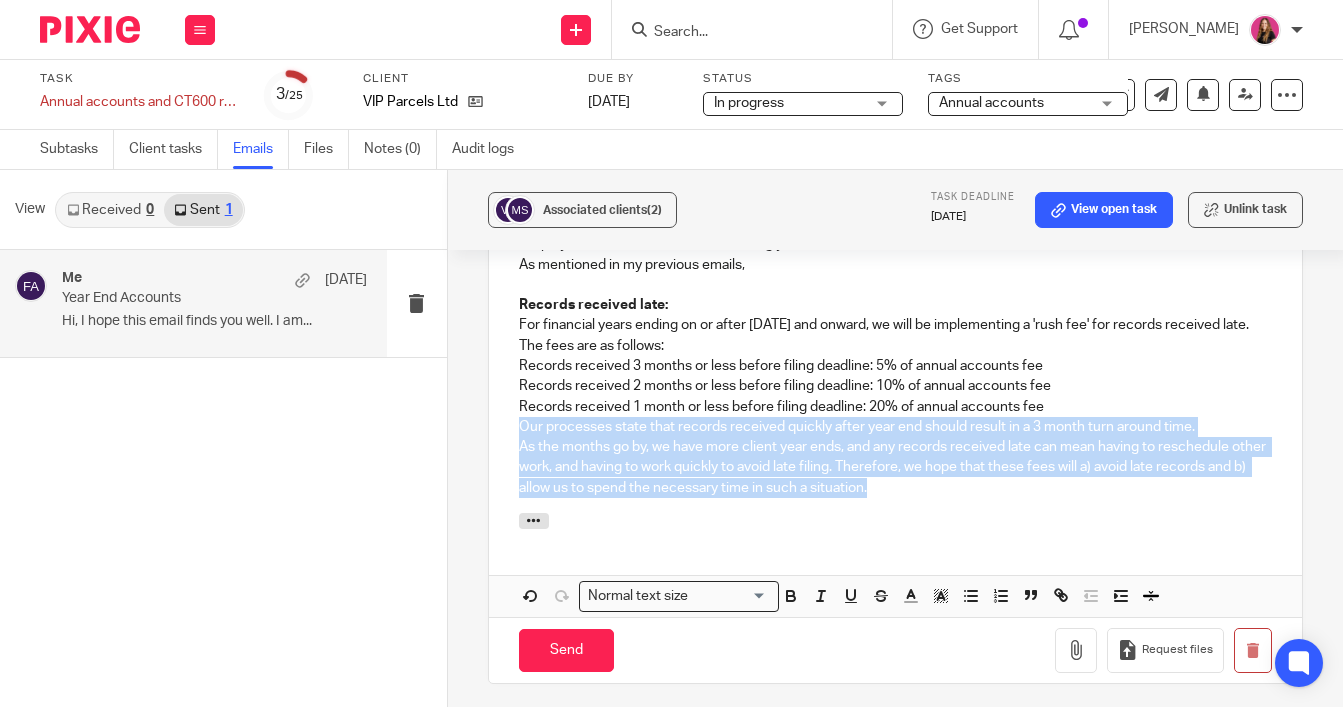 drag, startPoint x: 905, startPoint y: 518, endPoint x: 514, endPoint y: 450, distance: 396.869 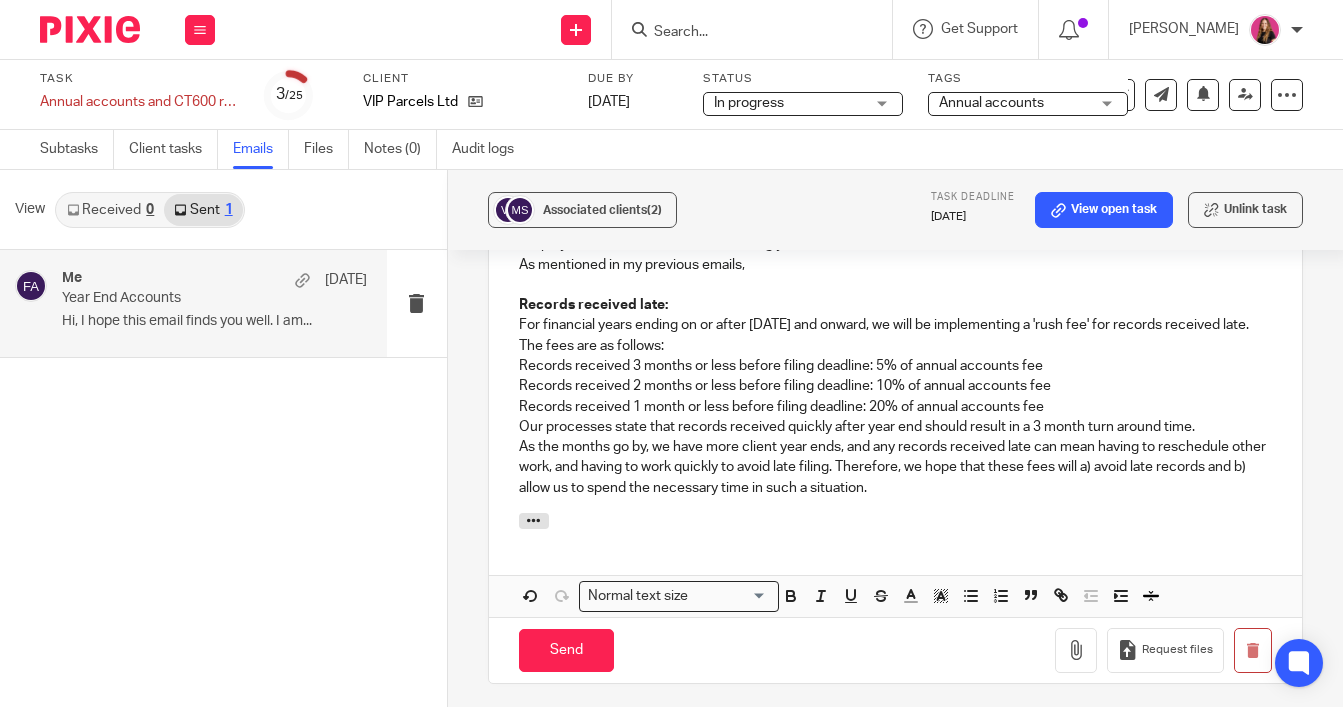 click on "As the months go by, we have more client year ends, and any records received late can mean having to reschedule other work, and having to work quickly to avoid late filing. Therefore, we hope that these fees will a) avoid late records and b) allow us to spend the necessary time in such a situation." at bounding box center (895, 467) 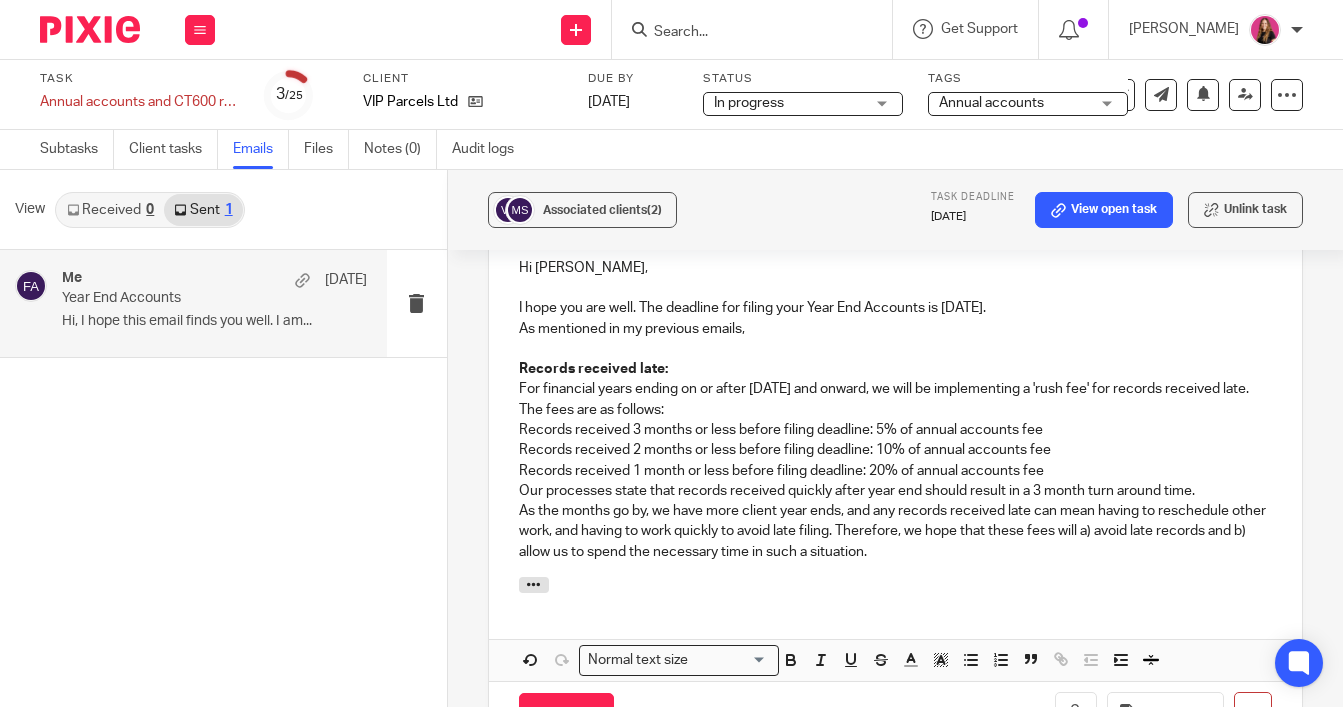 scroll, scrollTop: 4490, scrollLeft: 0, axis: vertical 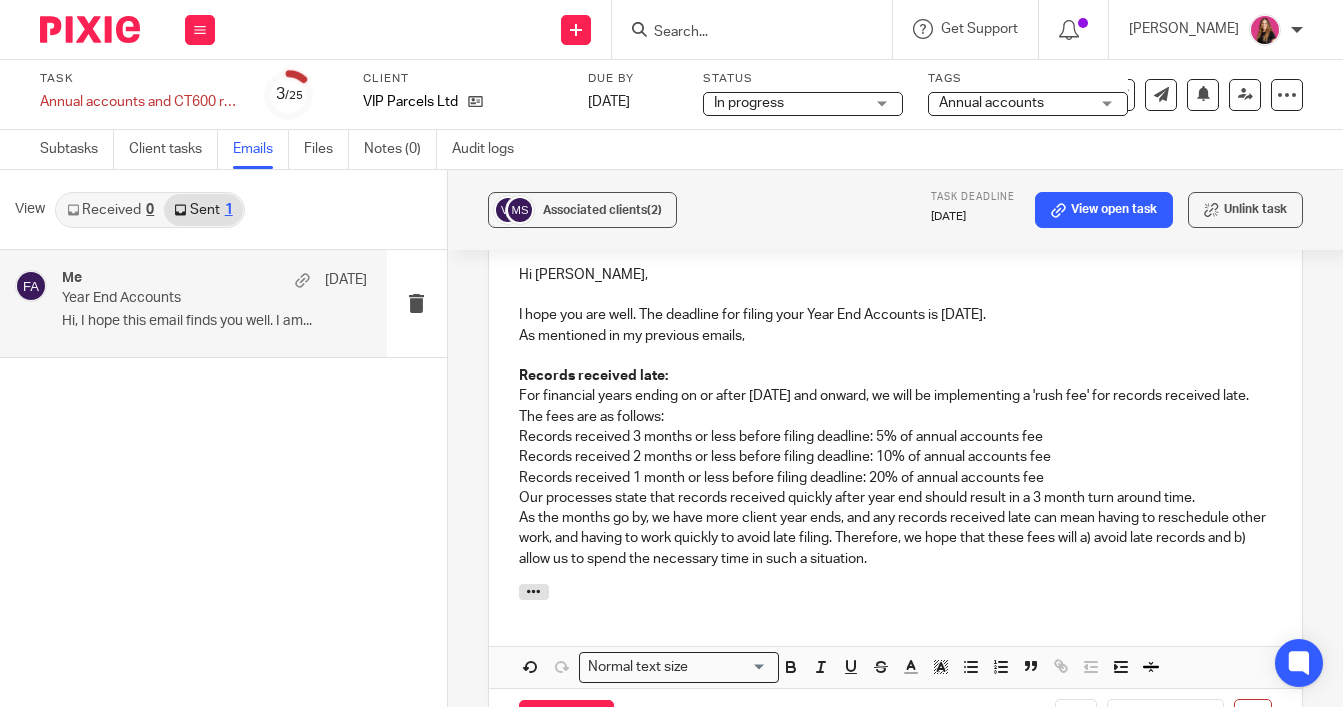 click on "As mentioned in my previous emails," at bounding box center [895, 336] 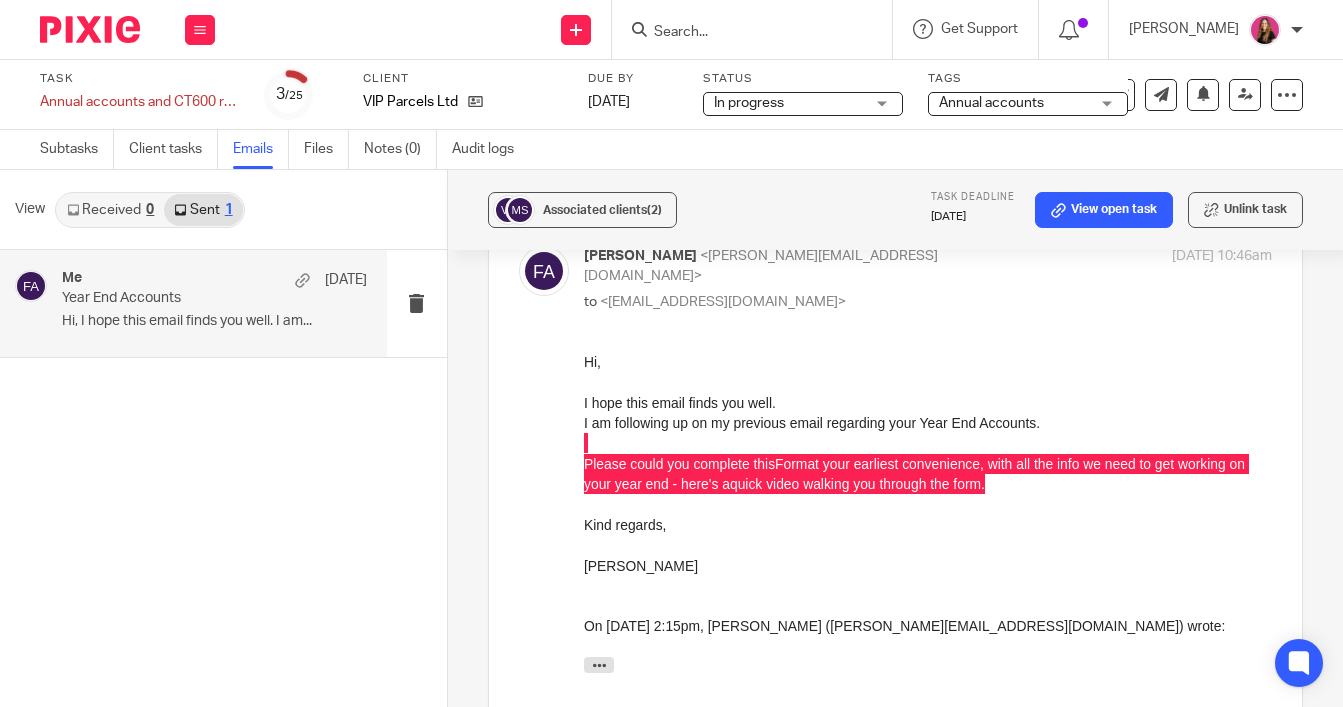 scroll, scrollTop: 3761, scrollLeft: 0, axis: vertical 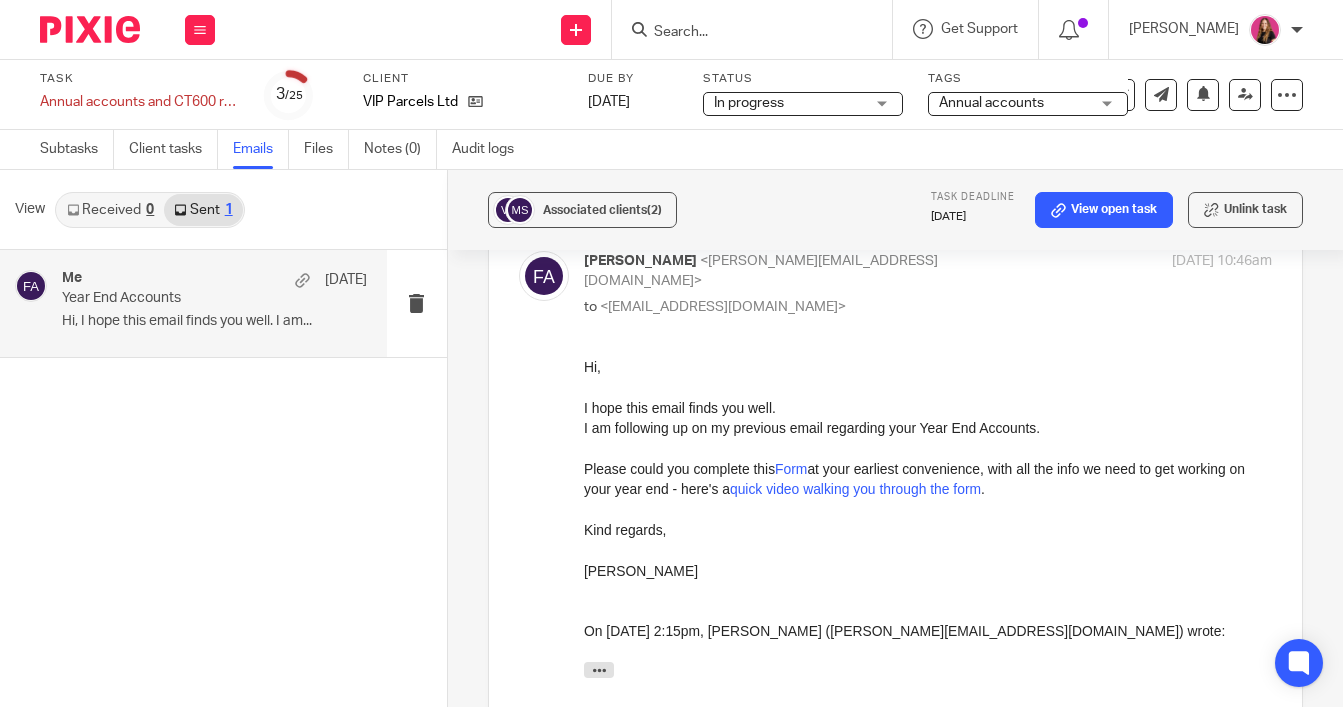 click on "Hi," at bounding box center (927, 367) 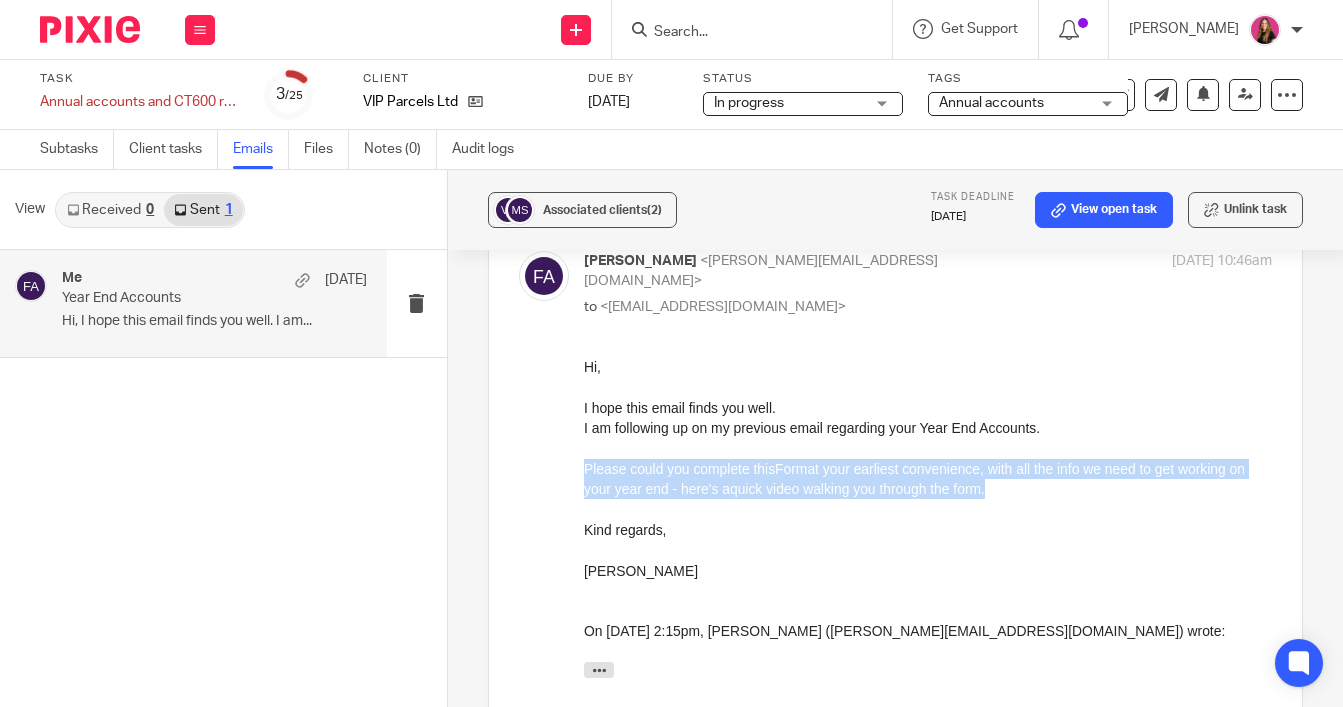 drag, startPoint x: 1032, startPoint y: 497, endPoint x: 433, endPoint y: 469, distance: 599.65405 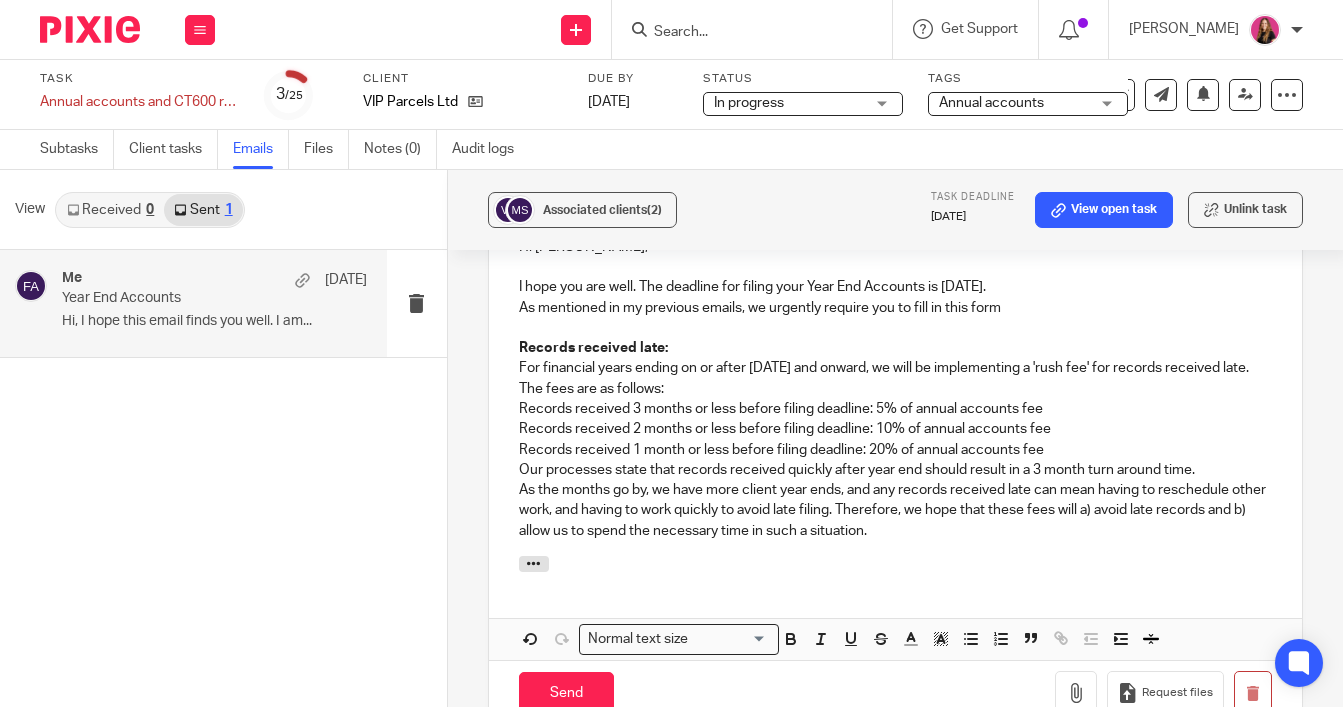 scroll, scrollTop: 4506, scrollLeft: 0, axis: vertical 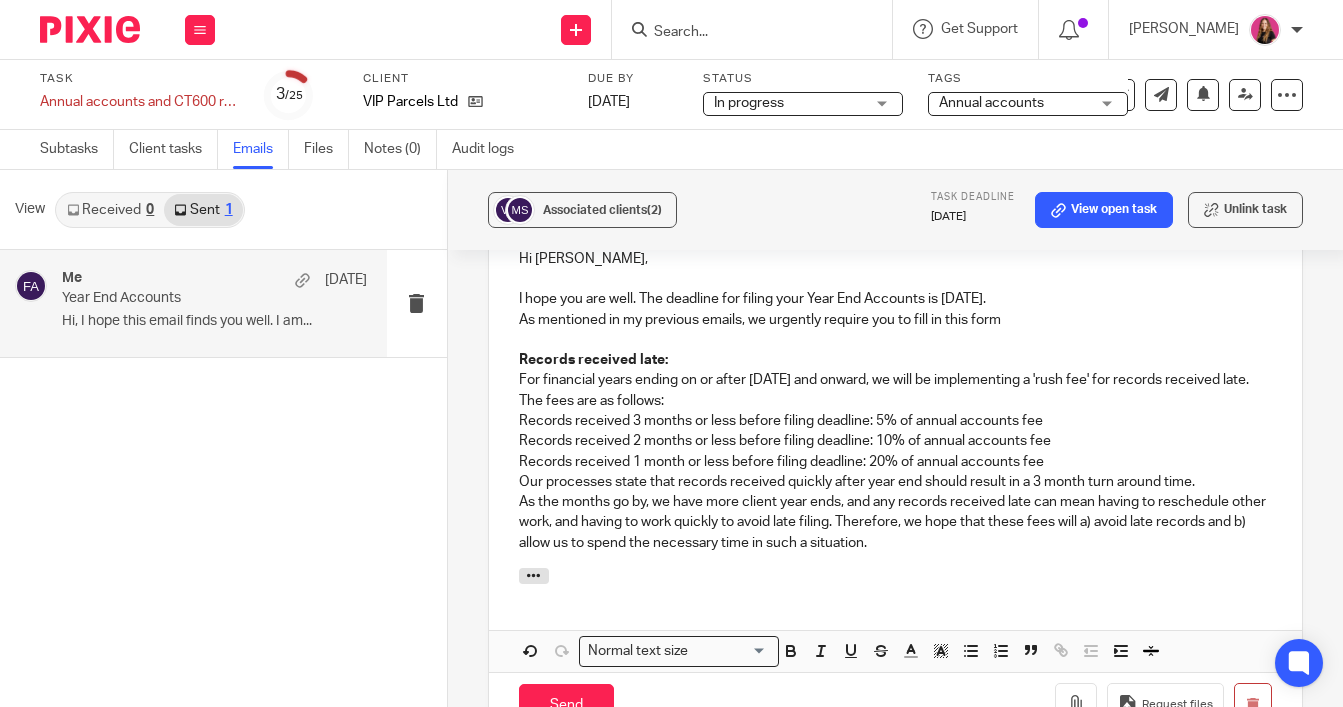 click on "As mentioned in my previous emails, we urgently require you to fill in this form" at bounding box center (895, 320) 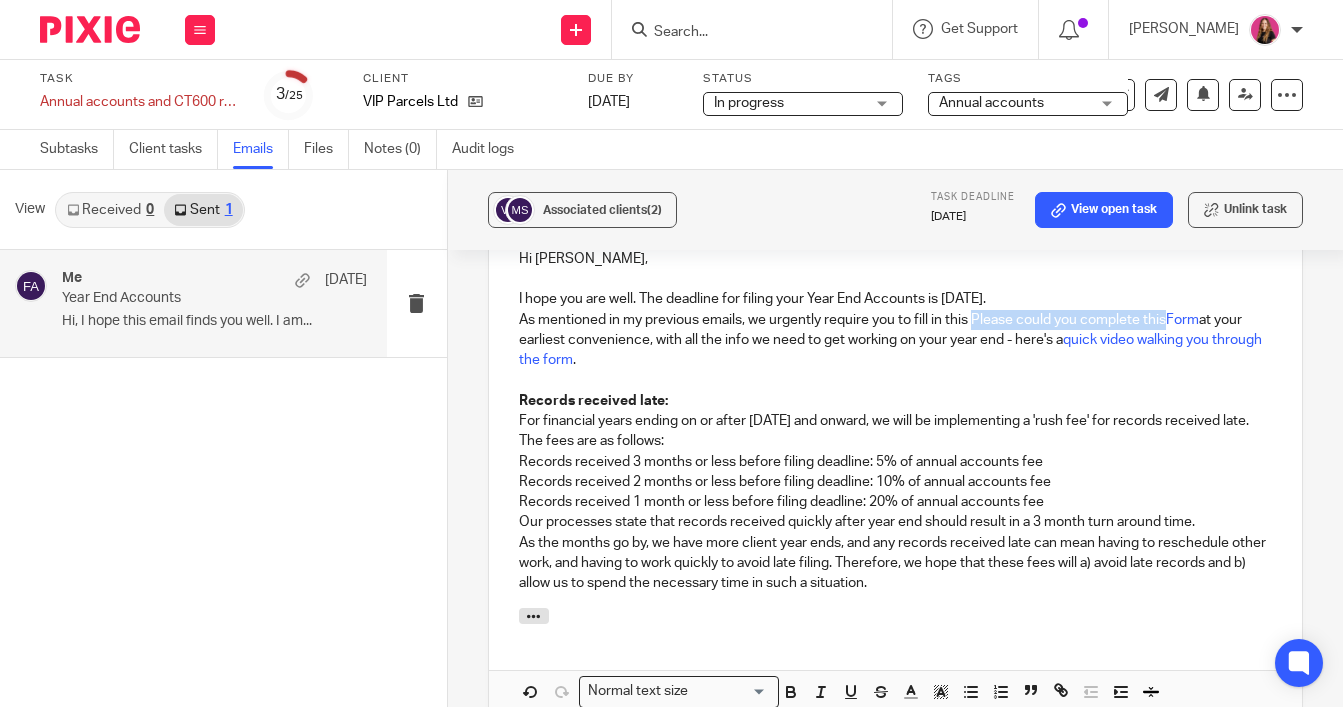 drag, startPoint x: 1166, startPoint y: 325, endPoint x: 975, endPoint y: 327, distance: 191.01047 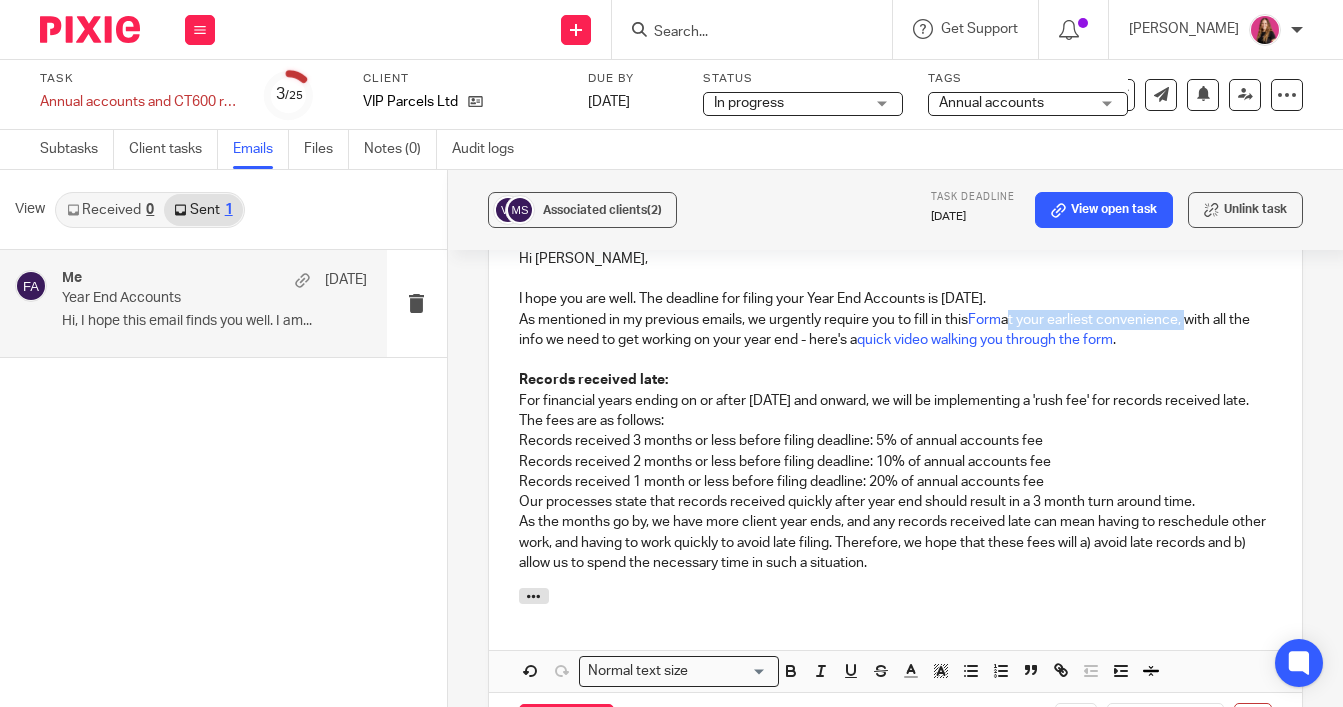 drag, startPoint x: 1191, startPoint y: 327, endPoint x: 1015, endPoint y: 330, distance: 176.02557 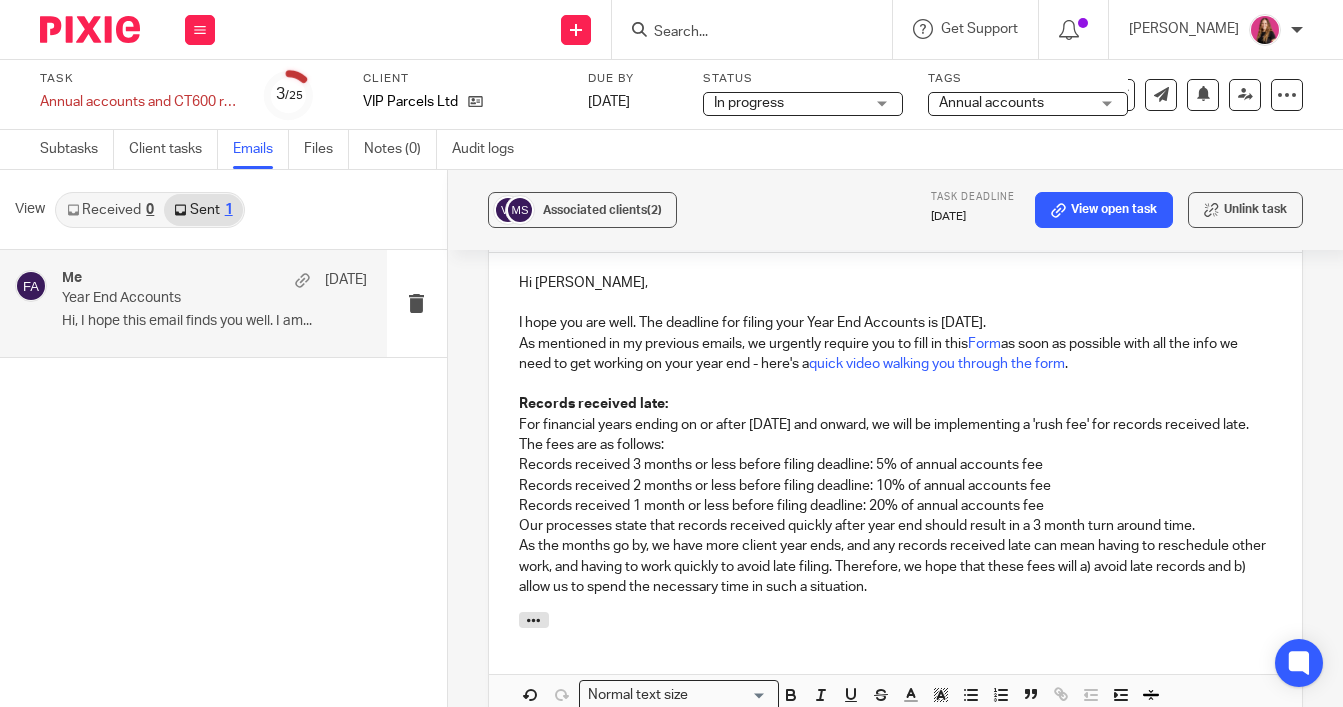 scroll, scrollTop: 4483, scrollLeft: 0, axis: vertical 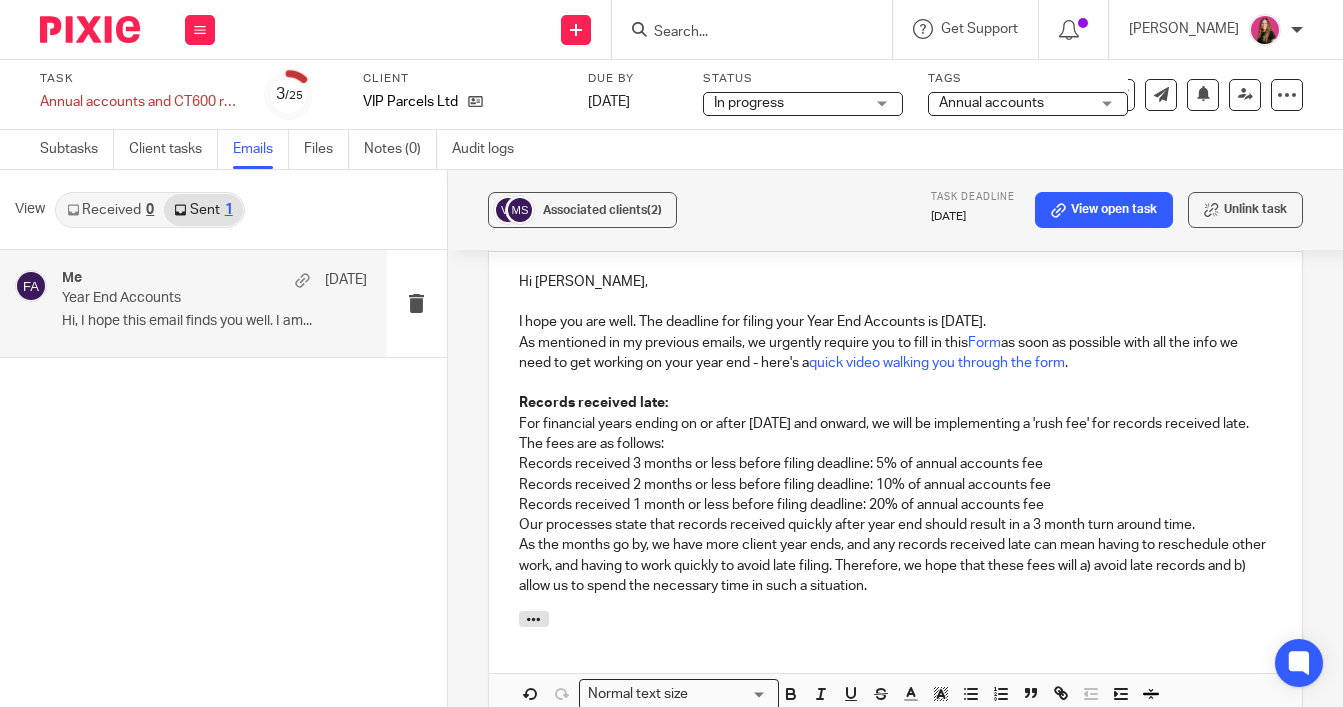 drag, startPoint x: 1055, startPoint y: 323, endPoint x: 943, endPoint y: 322, distance: 112.00446 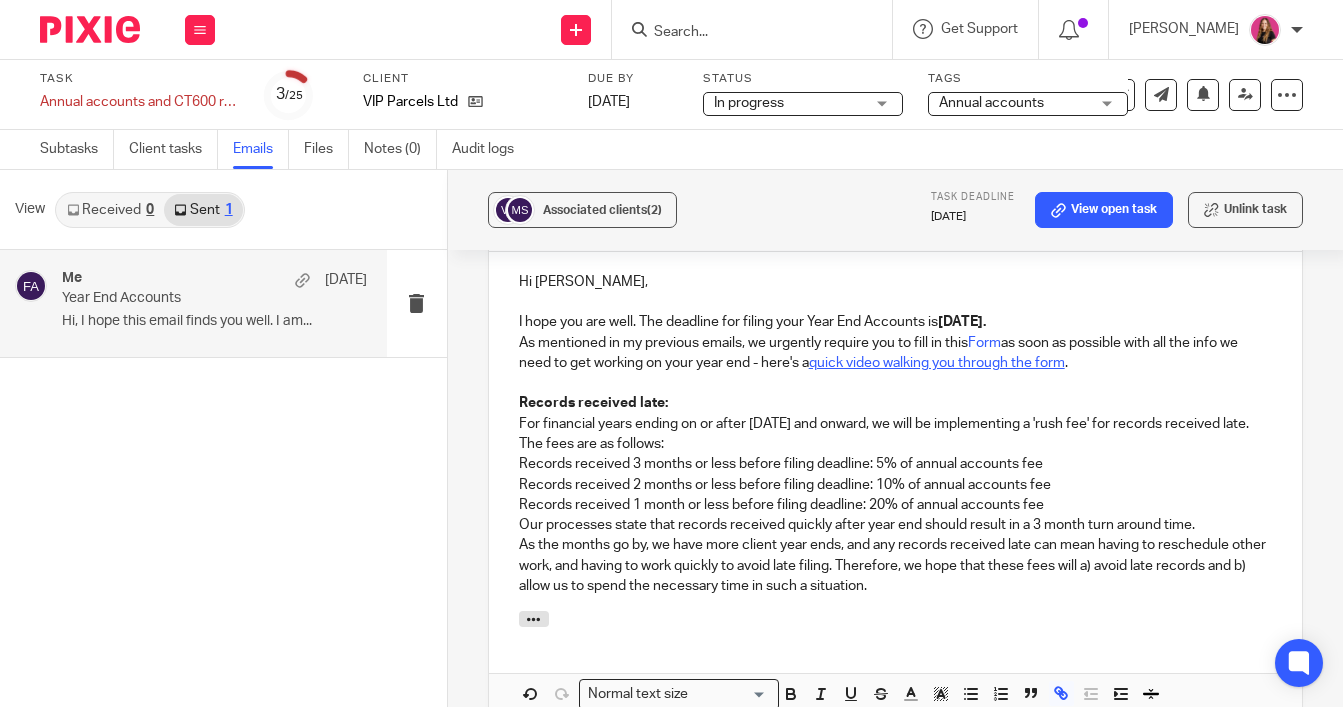click on "quick video walking you through the form" at bounding box center [937, 363] 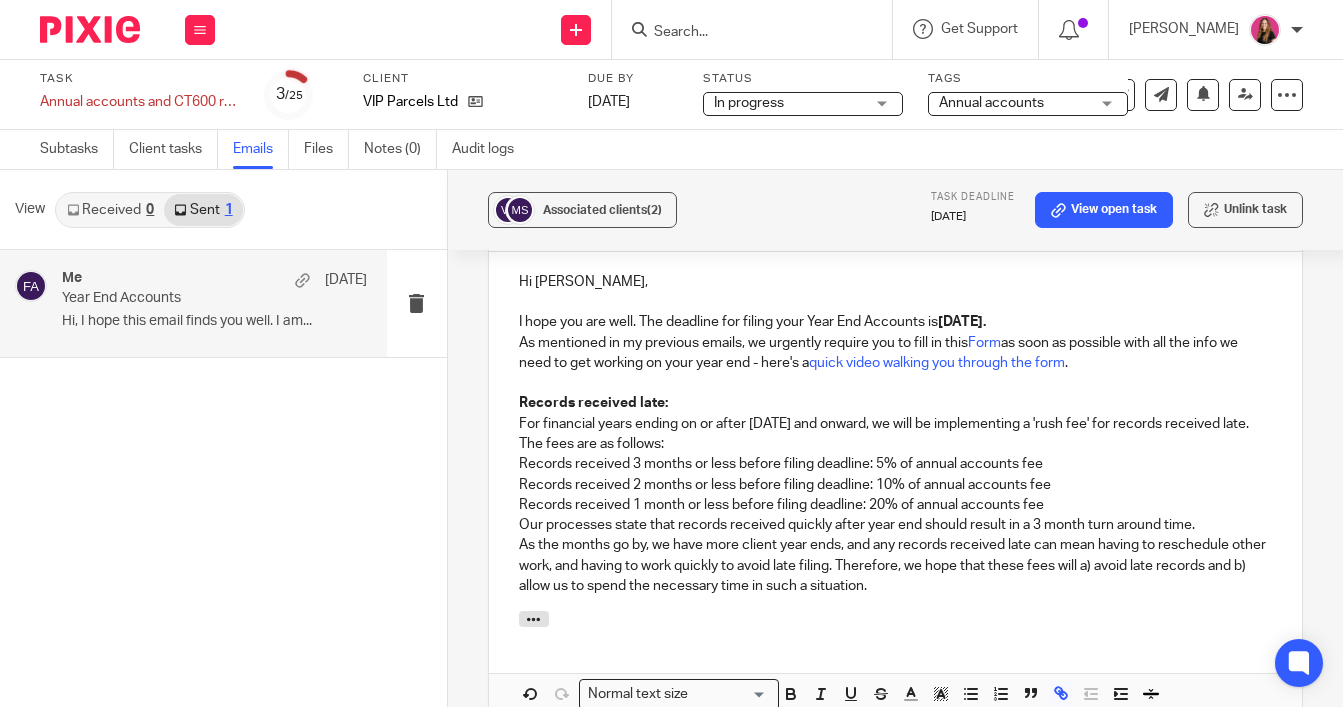 click on "I hope you are well. The deadline for filing your Year End Accounts is  [DATE]." at bounding box center [895, 322] 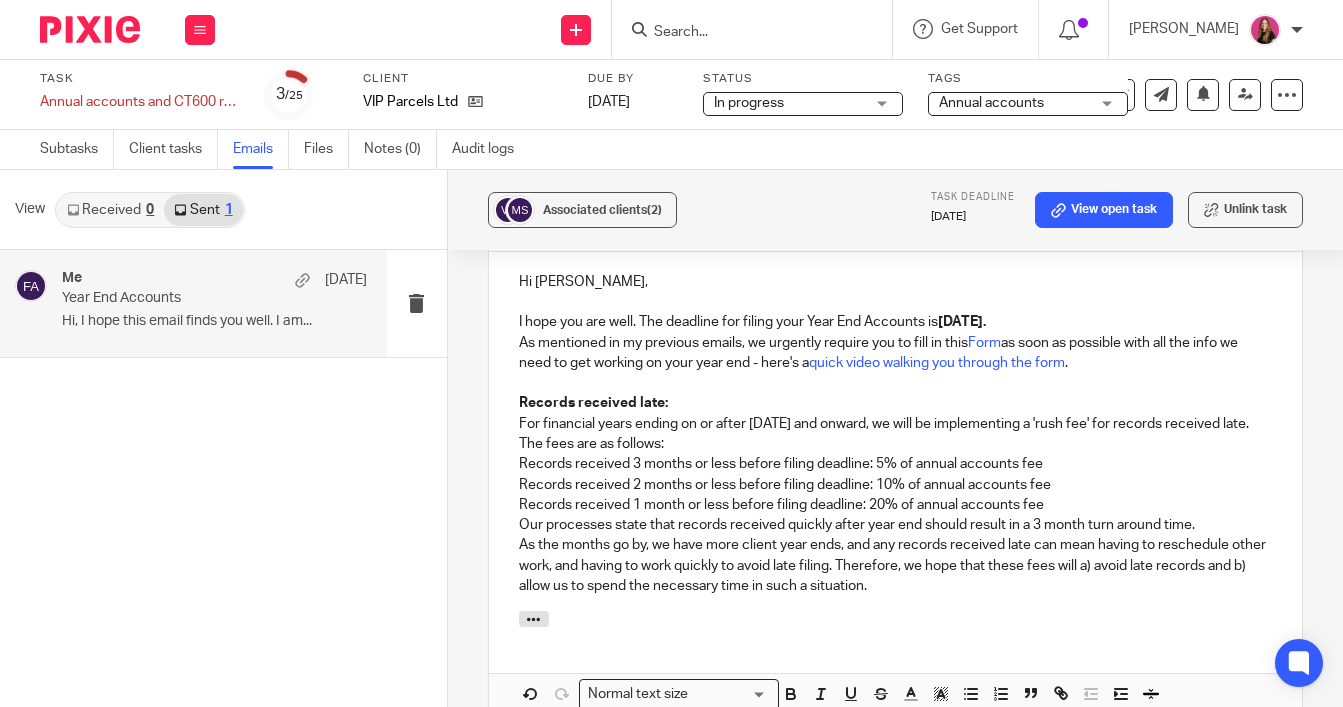 drag, startPoint x: 640, startPoint y: 328, endPoint x: 946, endPoint y: 331, distance: 306.0147 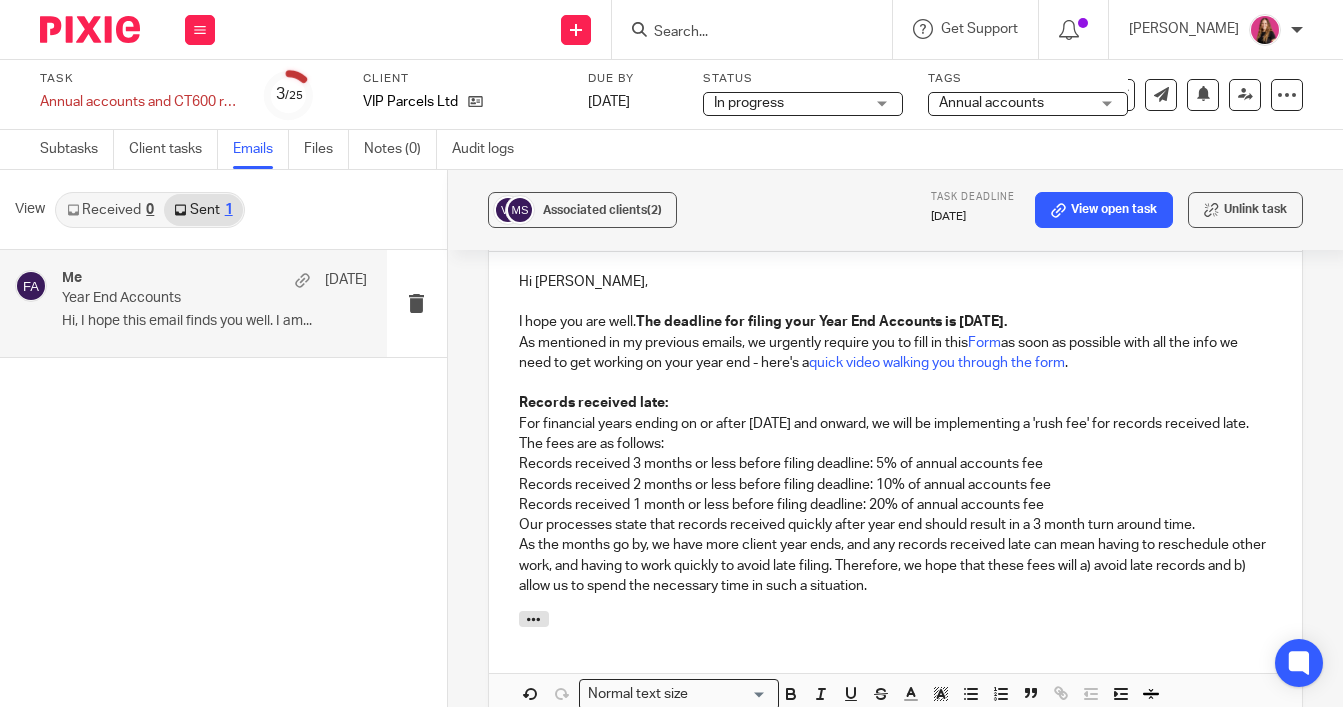 click at bounding box center [895, 302] 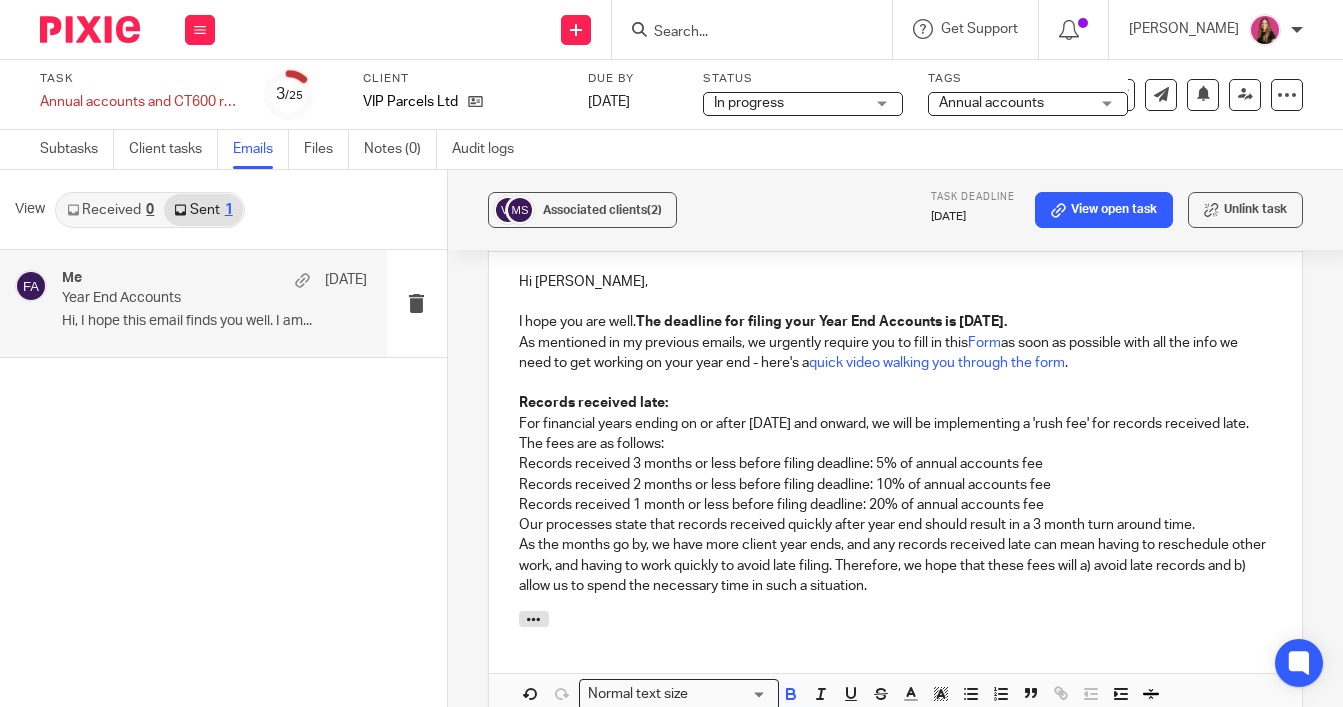 click on "The deadline for filing your Year End Accounts is" at bounding box center [796, 322] 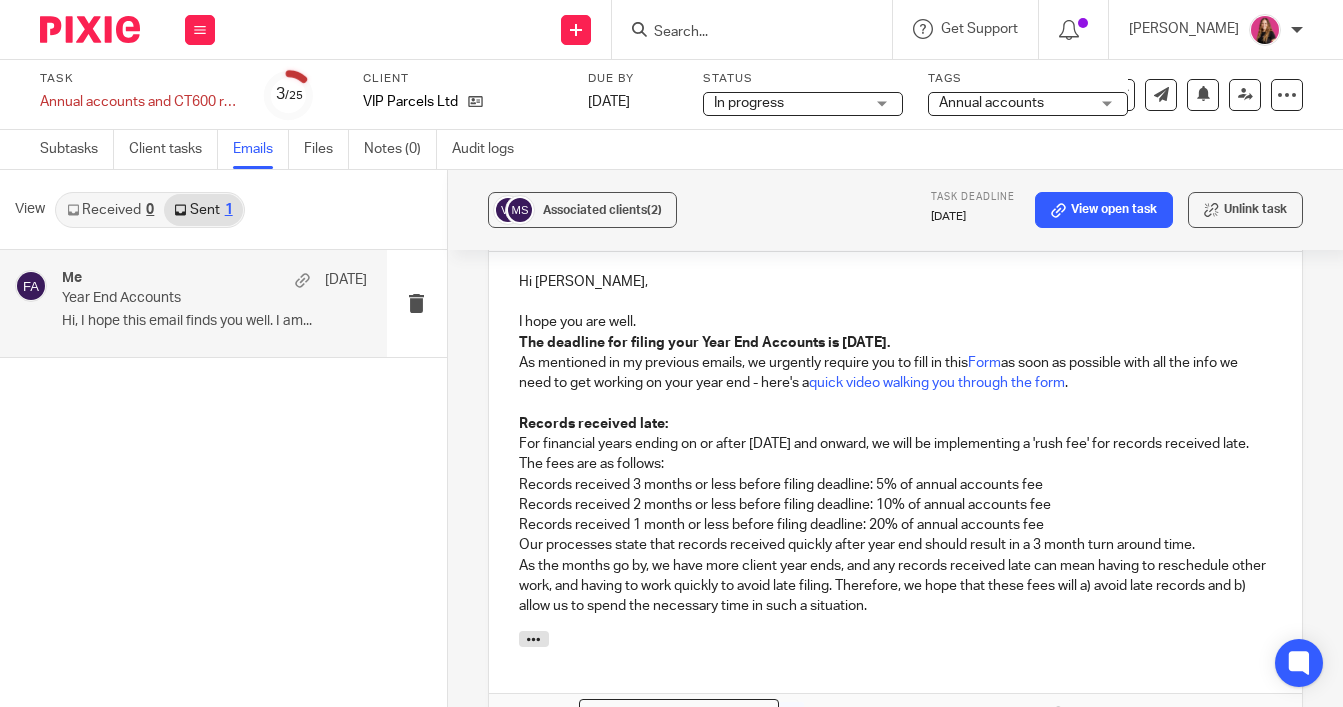 click on "I hope you are well." at bounding box center [895, 322] 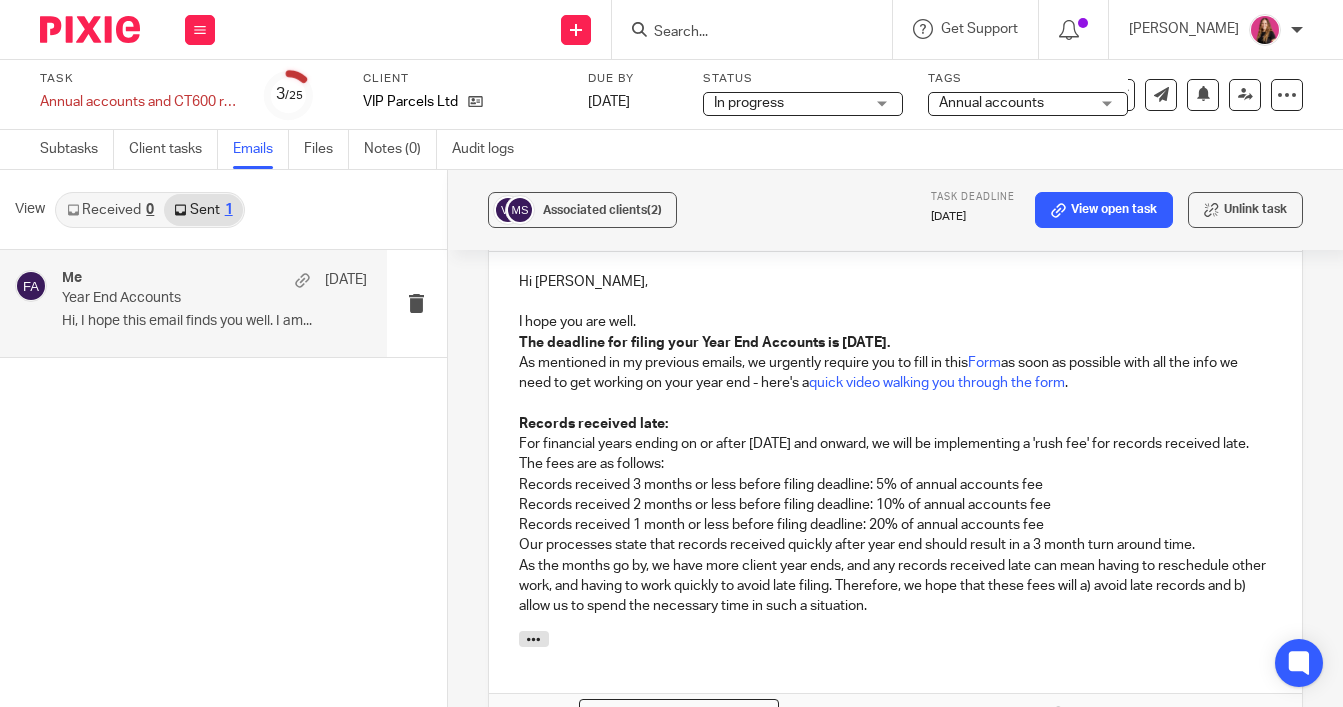 click on "I hope you are well." at bounding box center [895, 322] 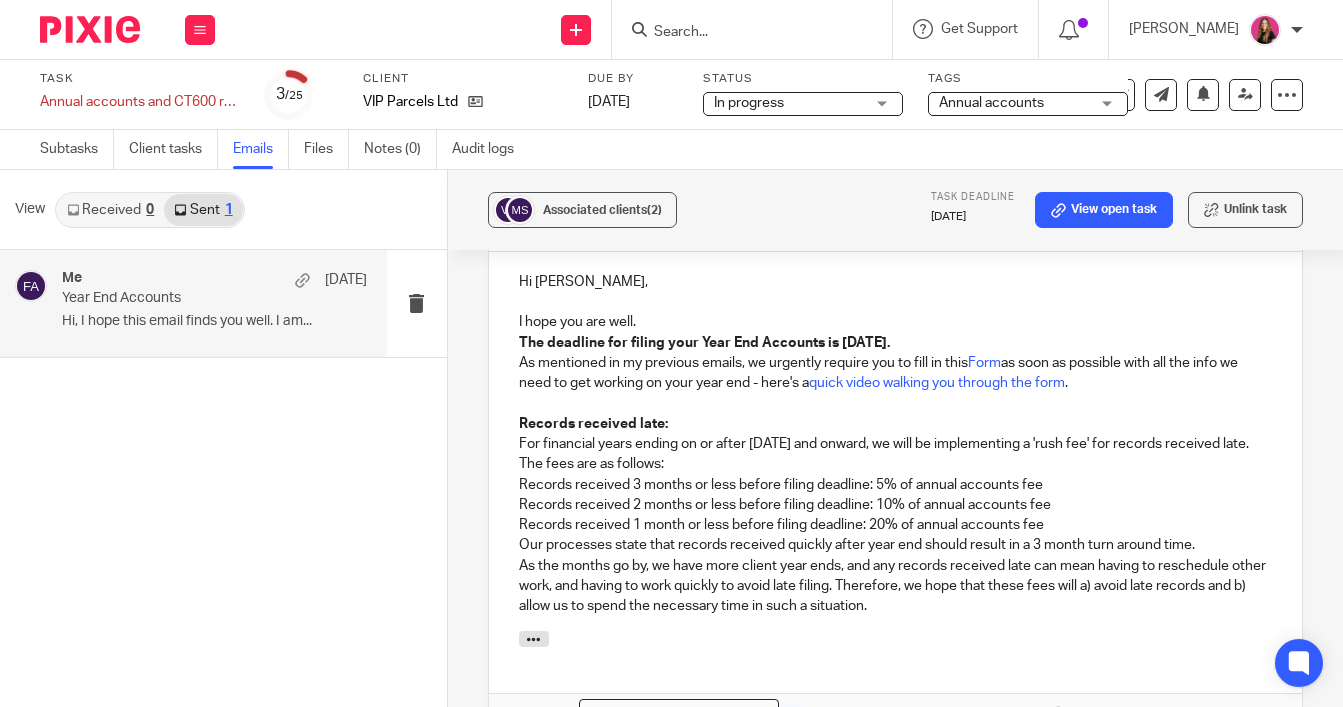 click on "The deadline for filing your Year End Accounts is" at bounding box center [679, 343] 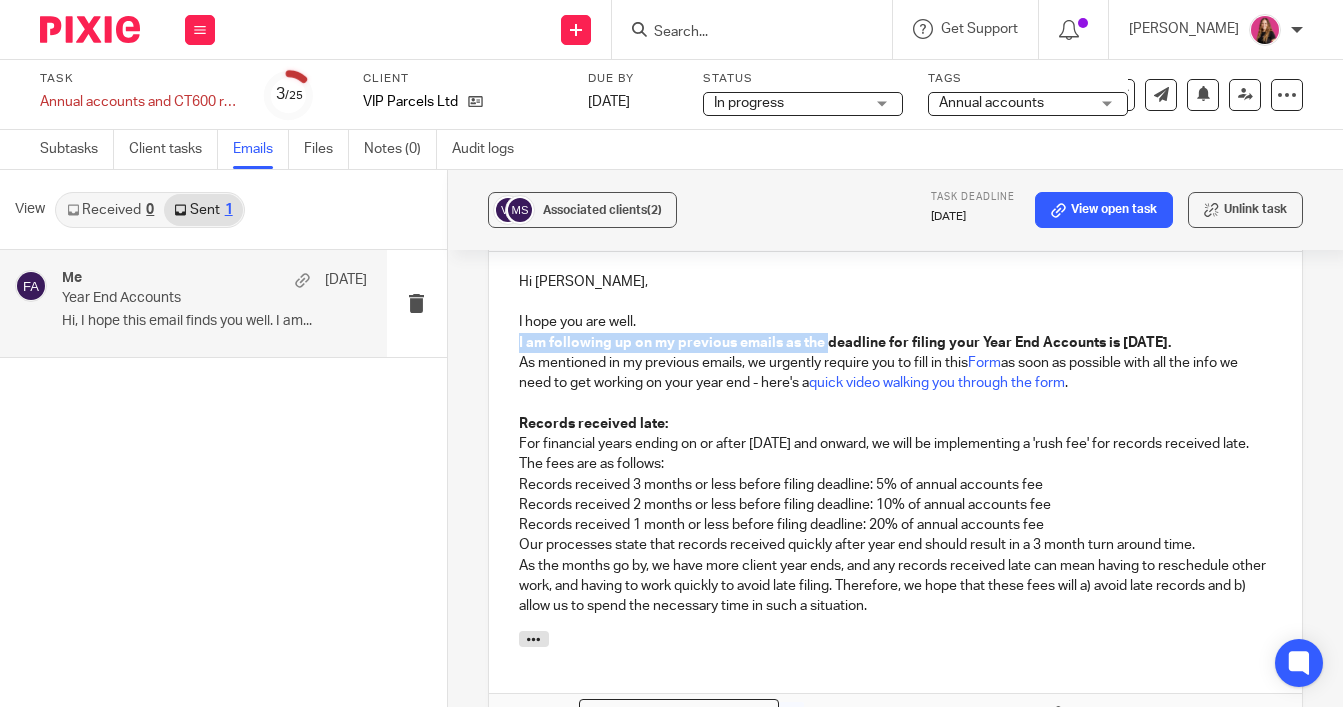 drag, startPoint x: 511, startPoint y: 349, endPoint x: 824, endPoint y: 344, distance: 313.03995 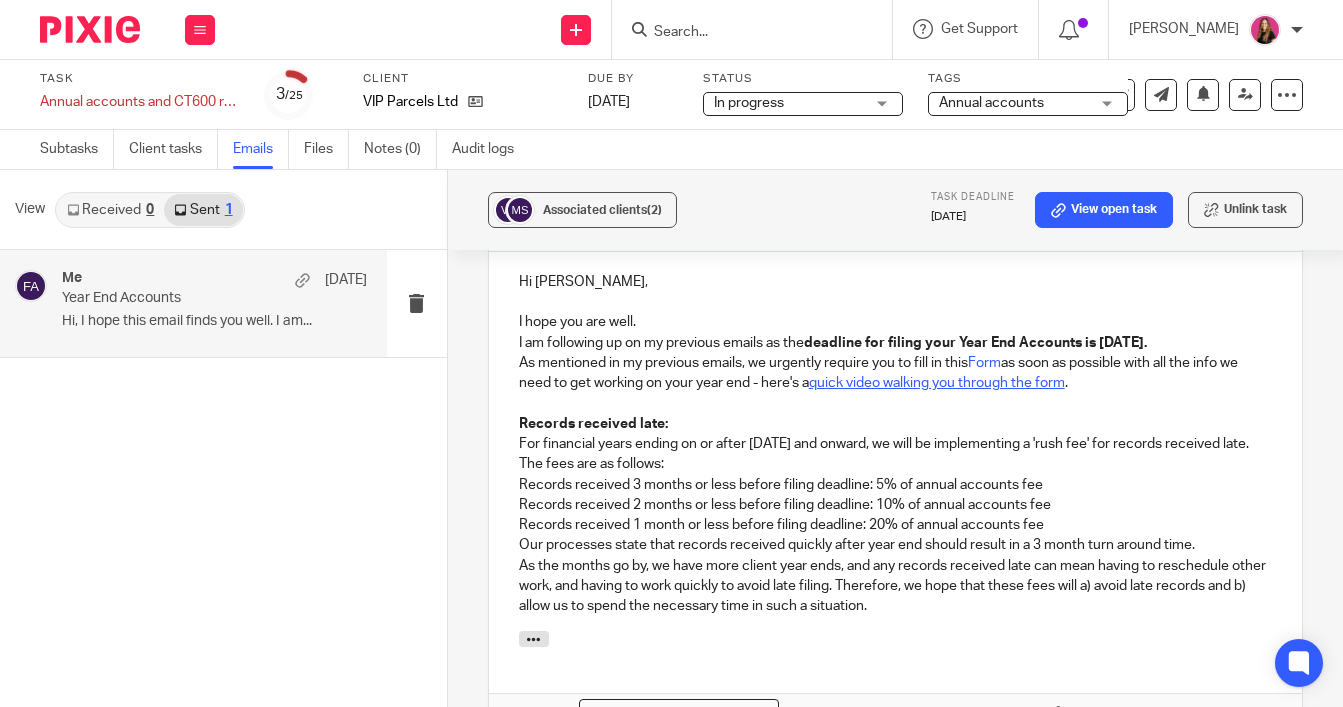 click on "quick video walking you through the form" at bounding box center [937, 383] 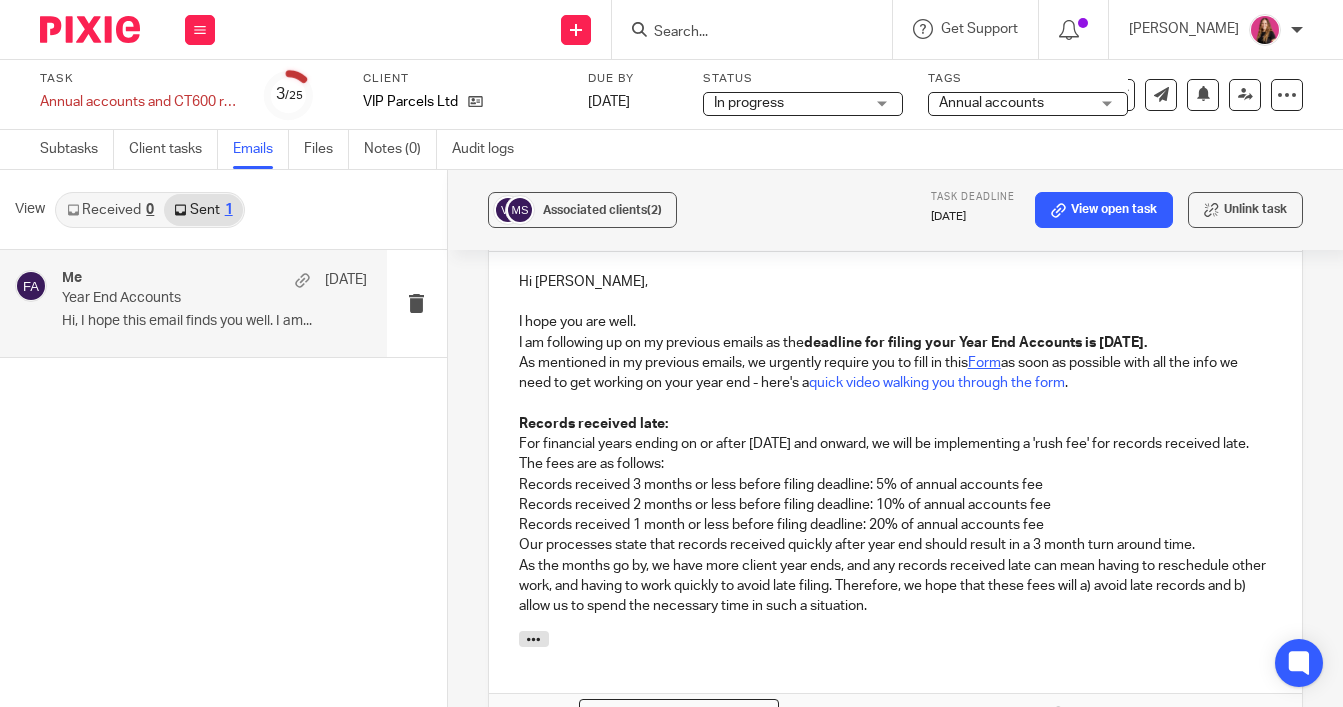 click on "Form" at bounding box center (984, 363) 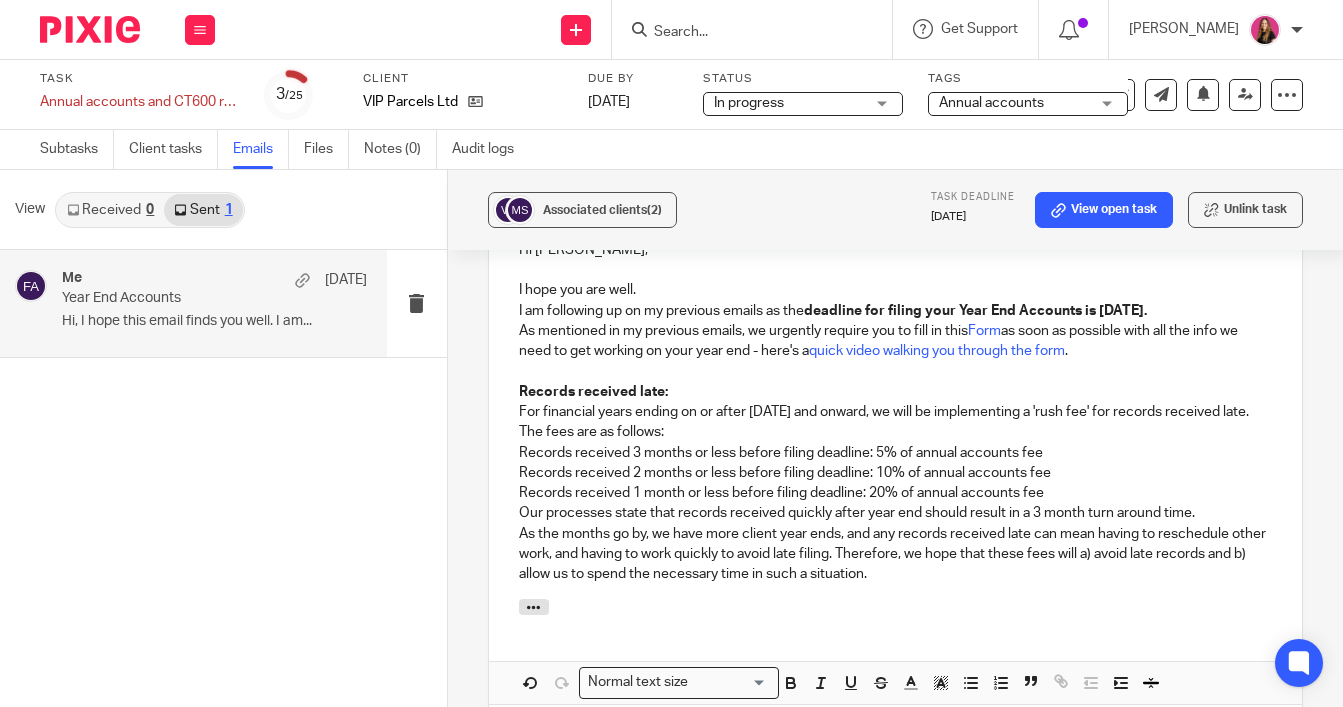 scroll, scrollTop: 4516, scrollLeft: 0, axis: vertical 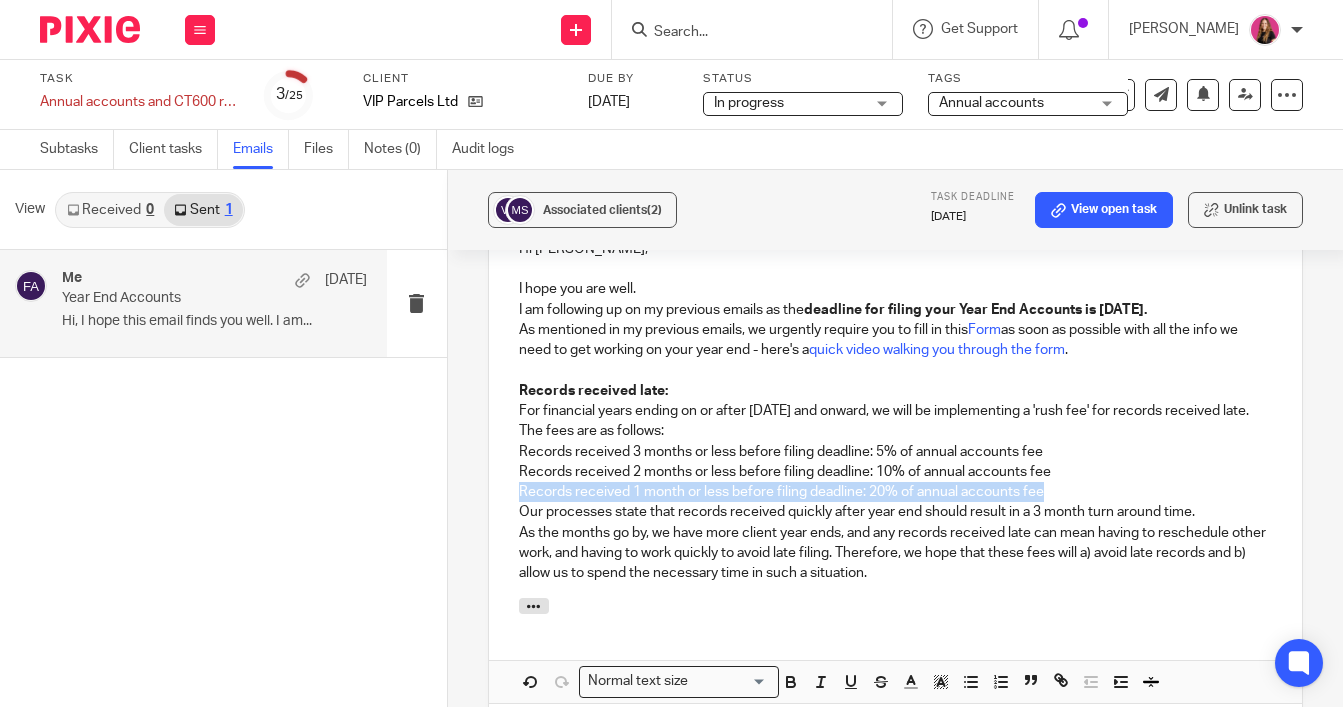 drag, startPoint x: 1054, startPoint y: 518, endPoint x: 513, endPoint y: 521, distance: 541.0083 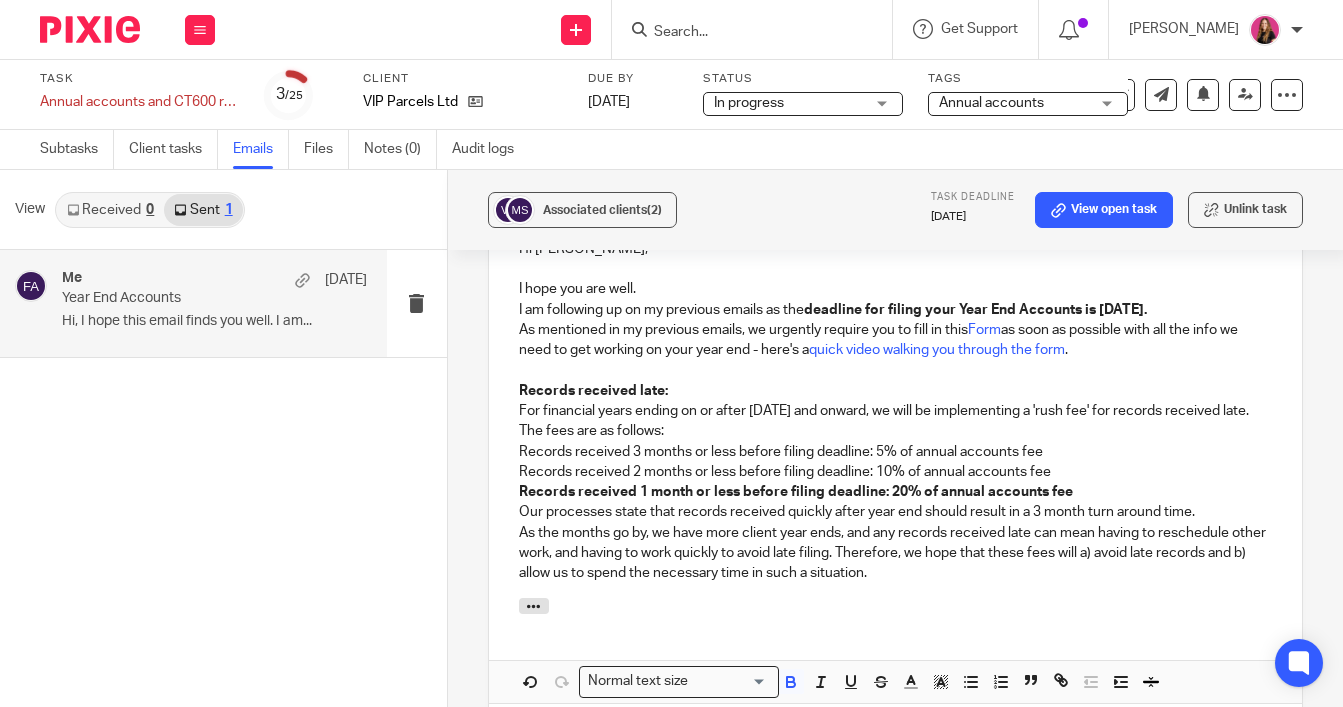 click on "Records received 1 month or less before filing deadline: 20% of annual accounts fee" at bounding box center (895, 492) 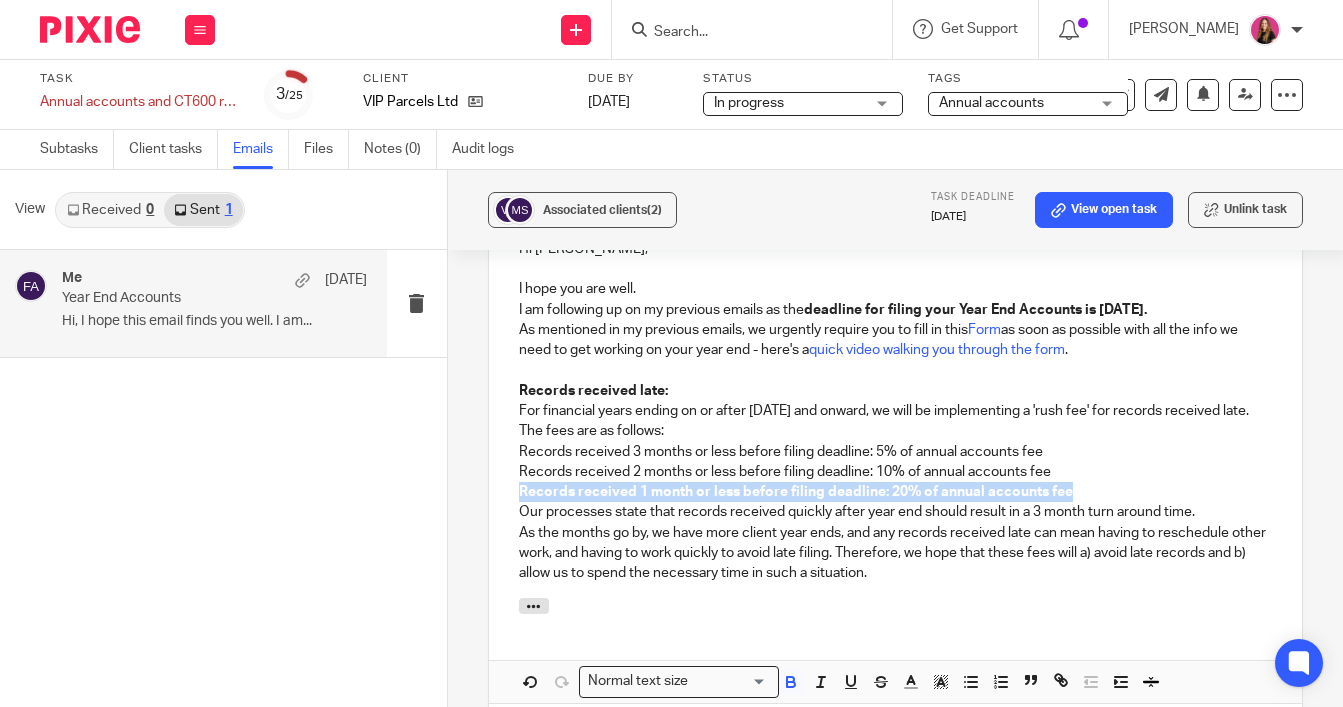 drag, startPoint x: 1089, startPoint y: 519, endPoint x: 437, endPoint y: 513, distance: 652.0276 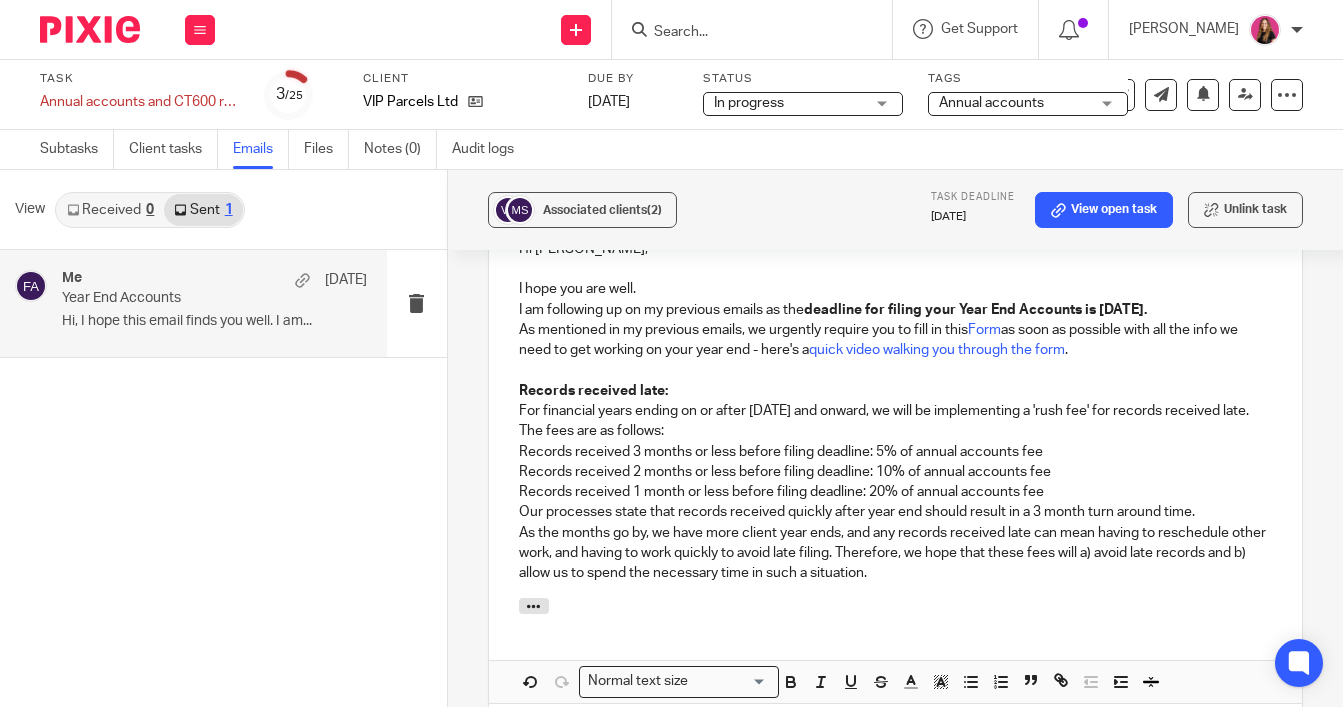 click on "Records received 1 month or less before filing deadline: 20% of annual accounts fee" at bounding box center [895, 492] 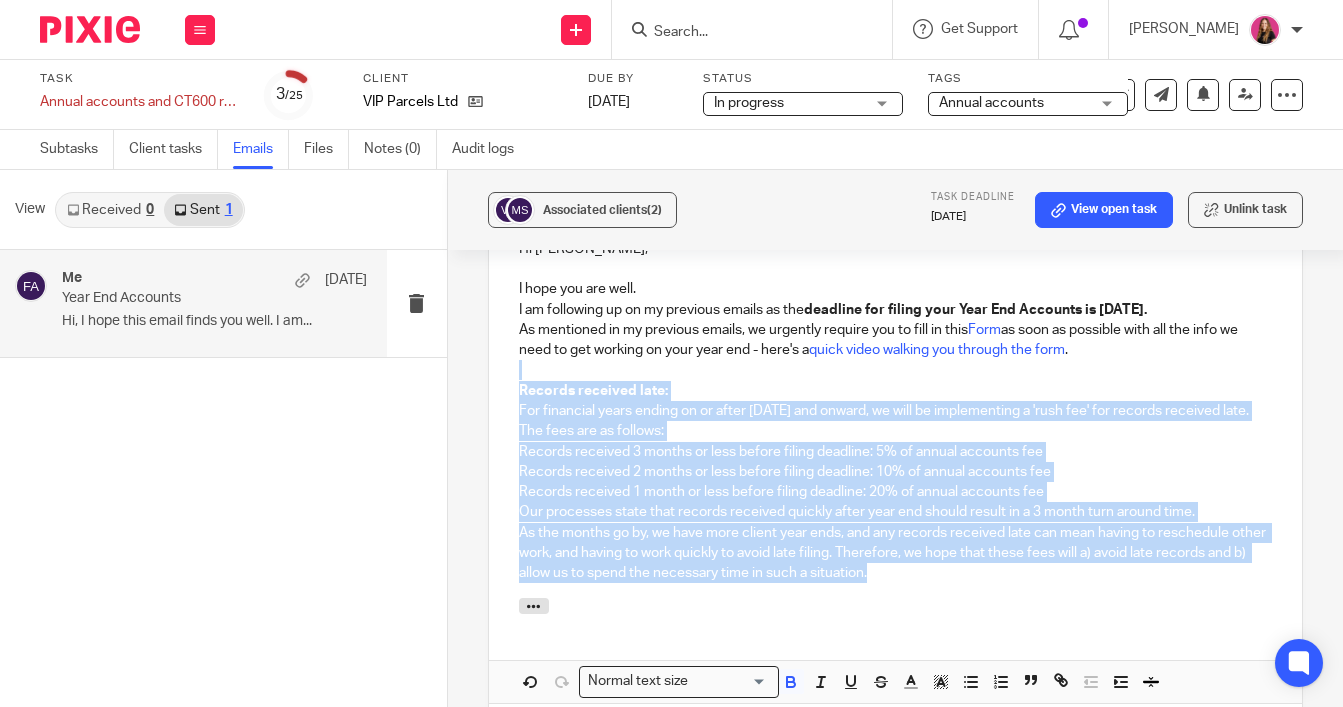 drag, startPoint x: 885, startPoint y: 595, endPoint x: 516, endPoint y: 376, distance: 429.0944 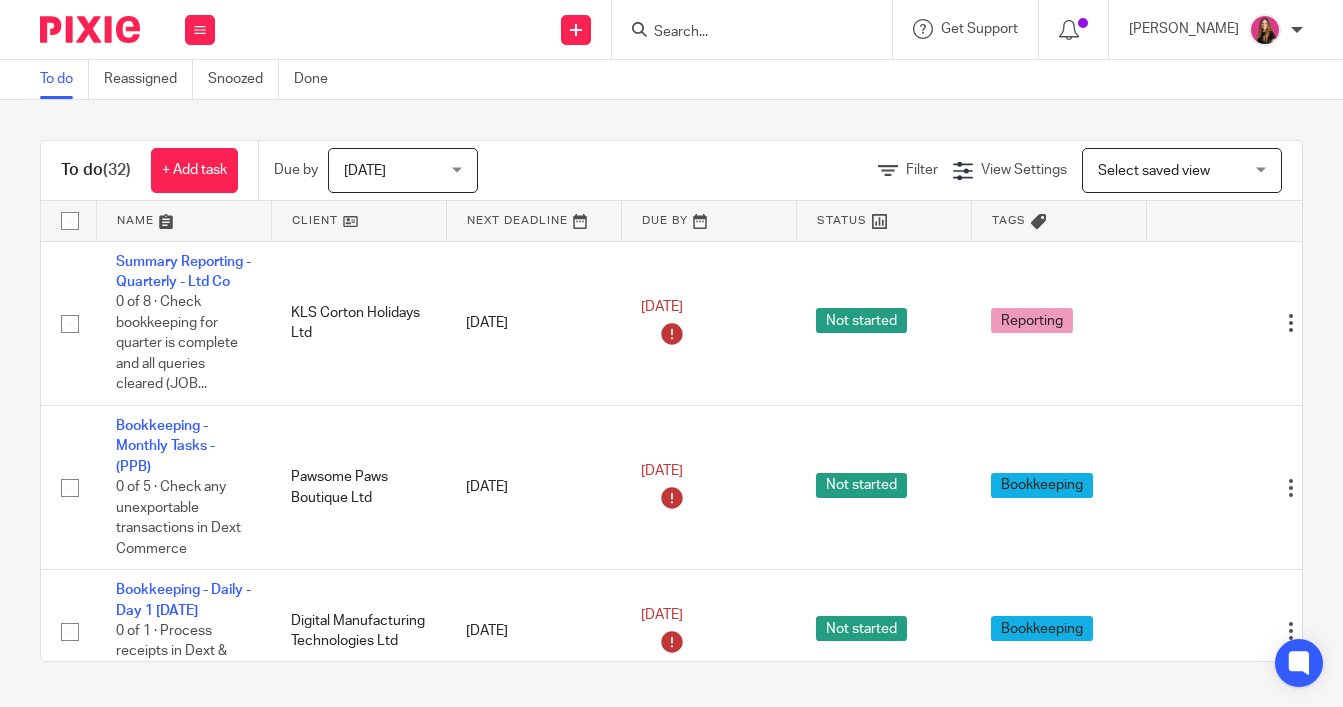 scroll, scrollTop: 0, scrollLeft: 0, axis: both 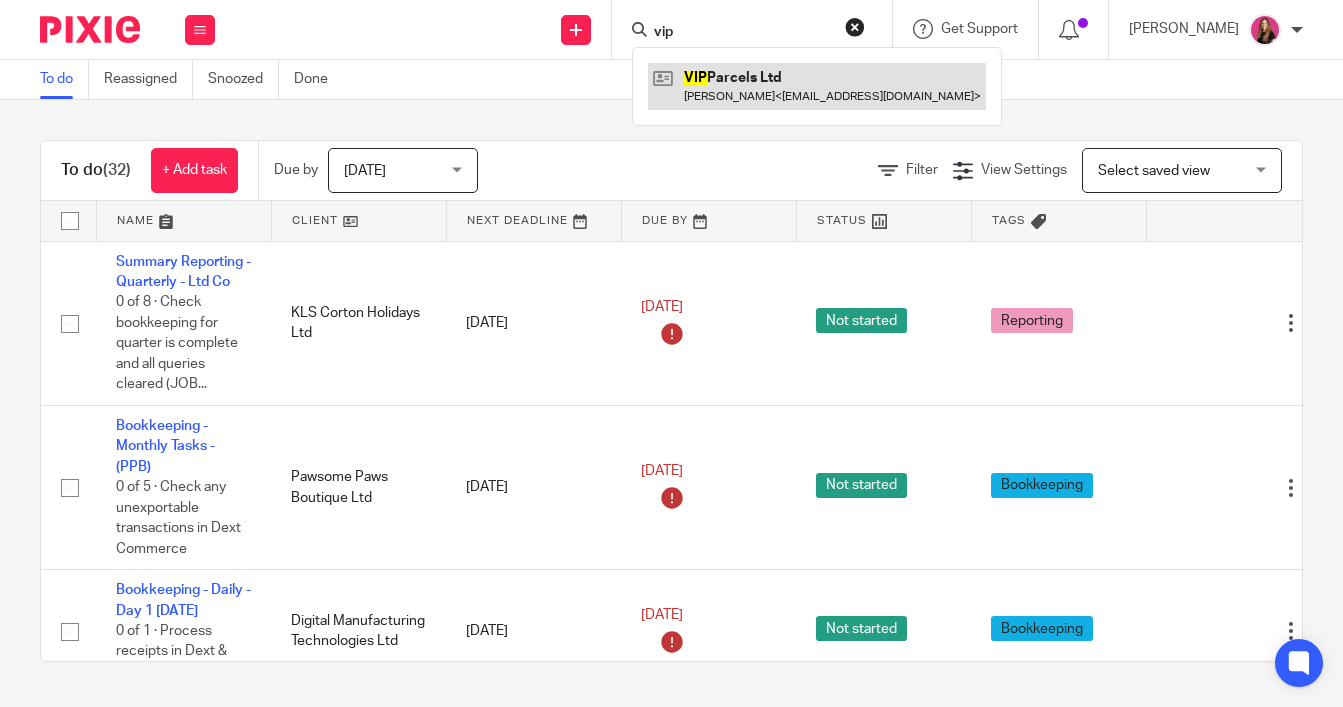 type on "vip" 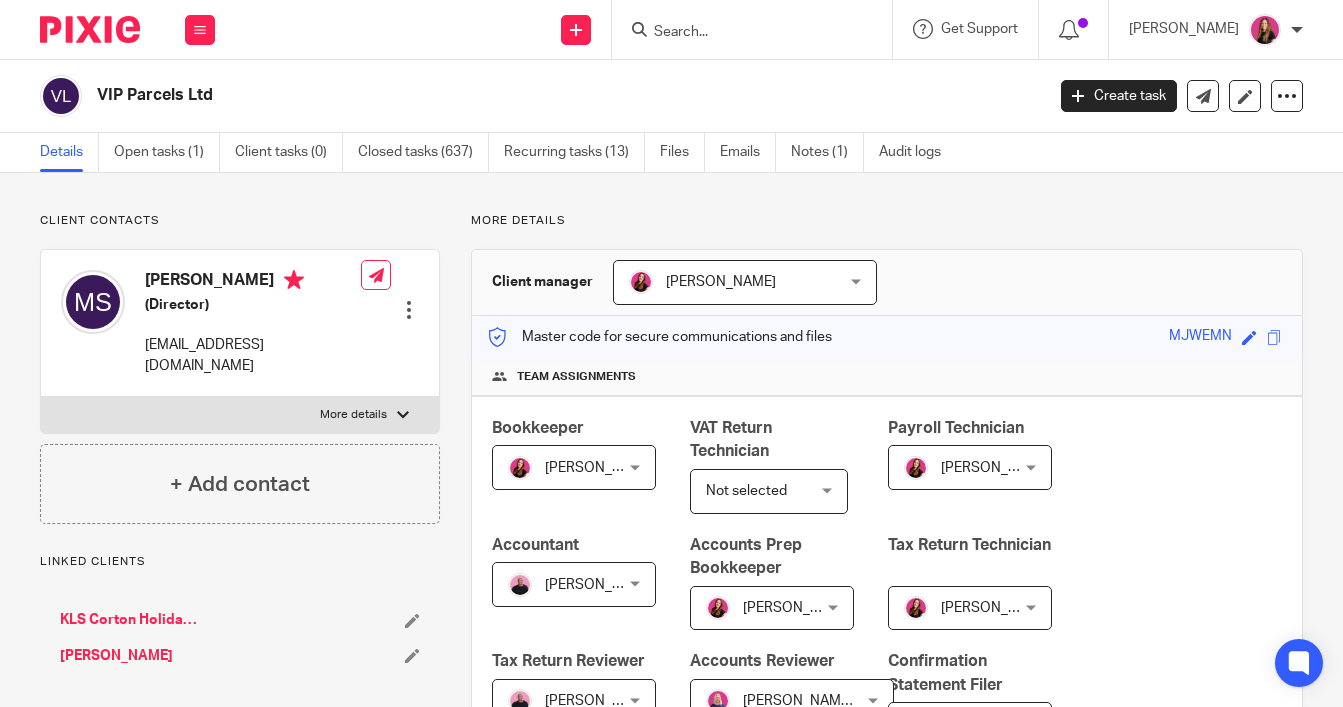 scroll, scrollTop: 0, scrollLeft: 0, axis: both 